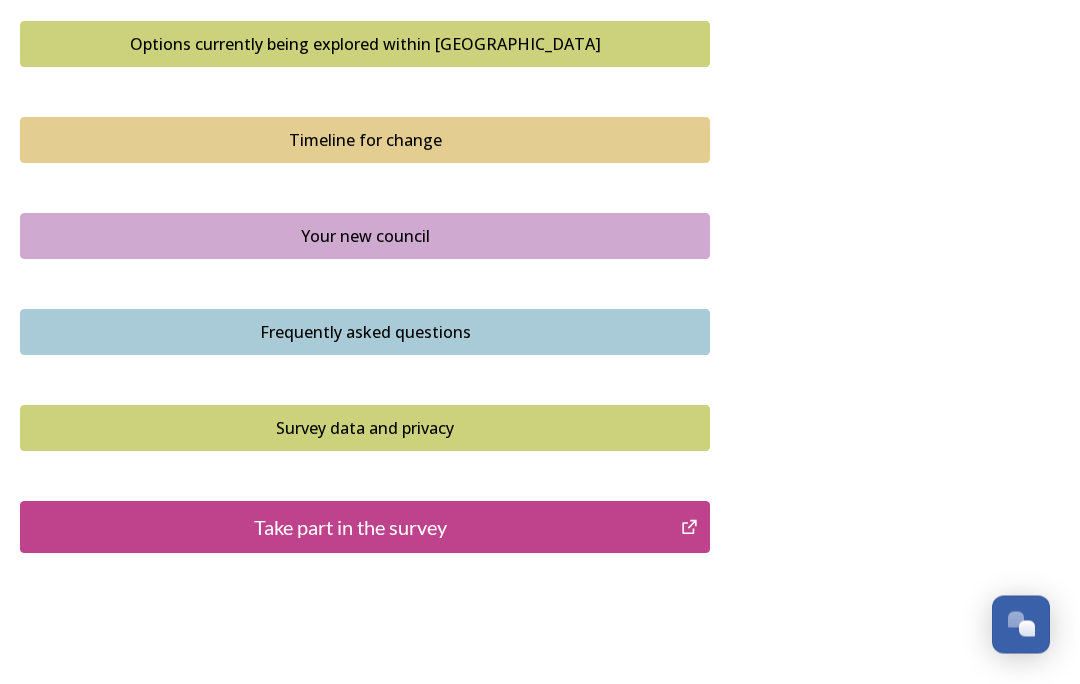 scroll, scrollTop: 1366, scrollLeft: 0, axis: vertical 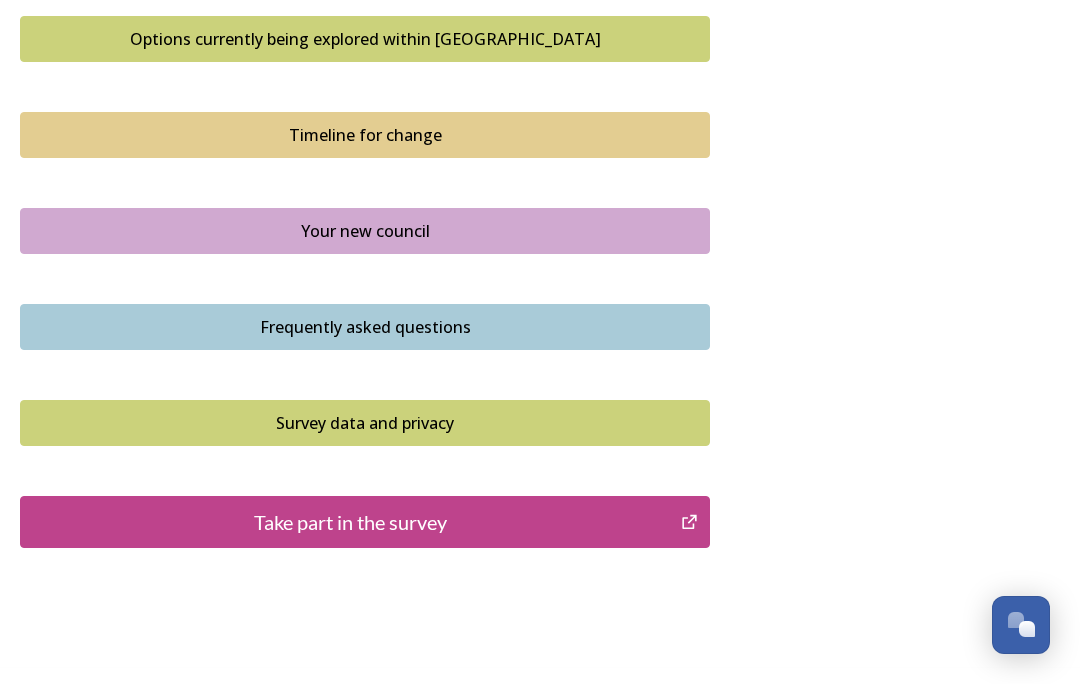 click on "Frequently asked questions" at bounding box center (365, 327) 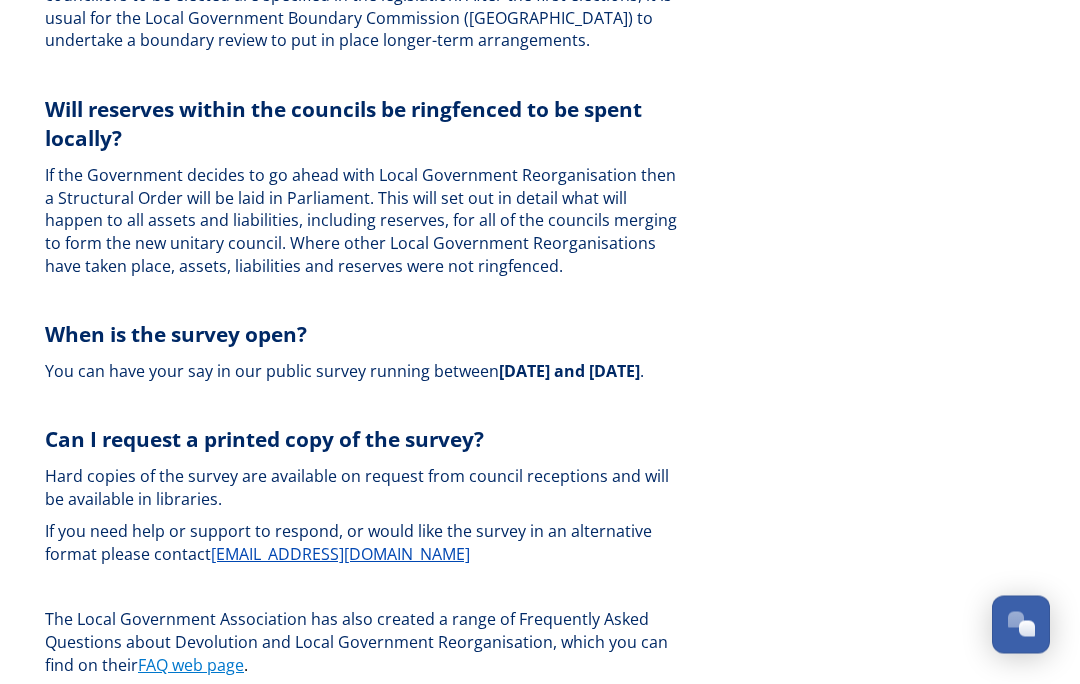 scroll, scrollTop: 6354, scrollLeft: 0, axis: vertical 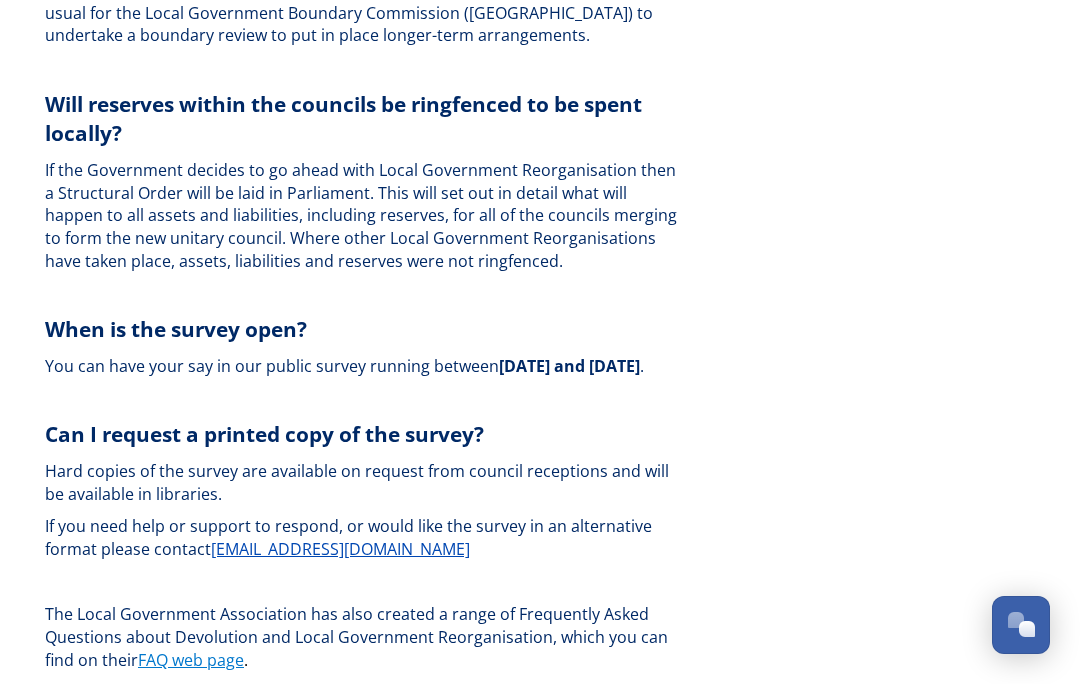 click on "Take part in the survey" at bounding box center [350, 740] 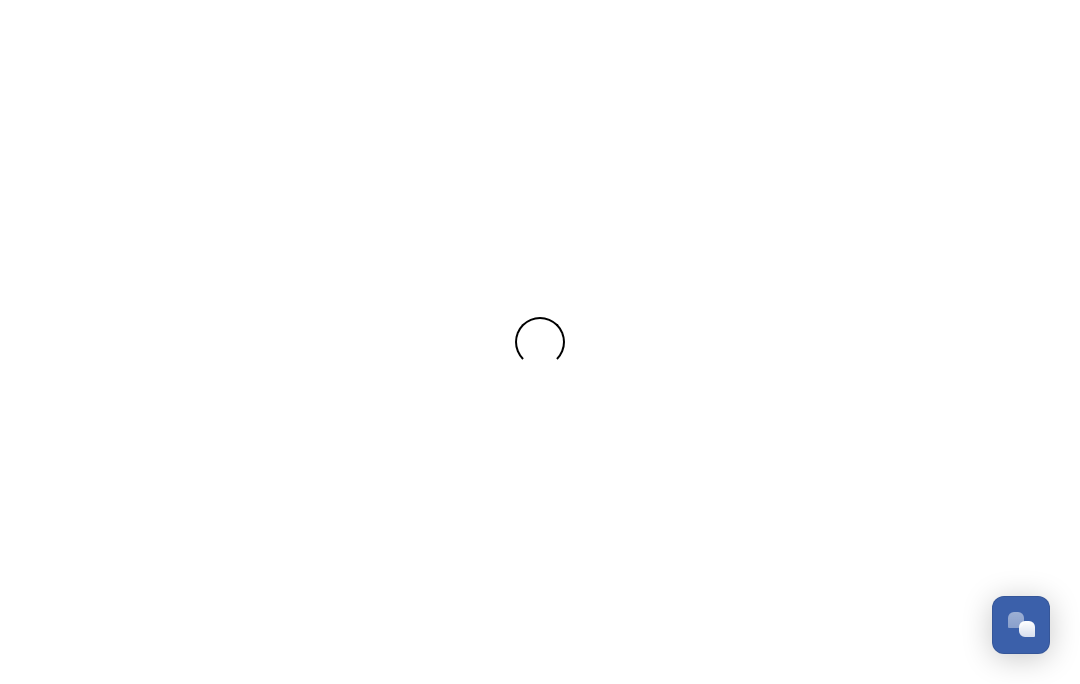 scroll, scrollTop: 0, scrollLeft: 0, axis: both 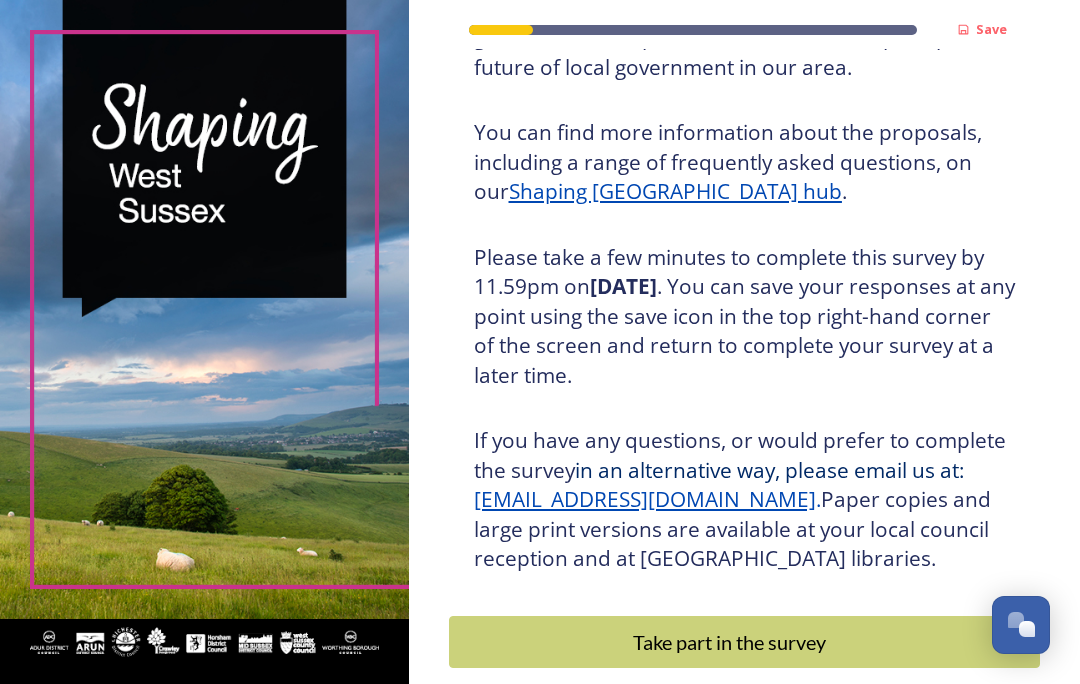 click on "Take part in the survey" at bounding box center (730, 642) 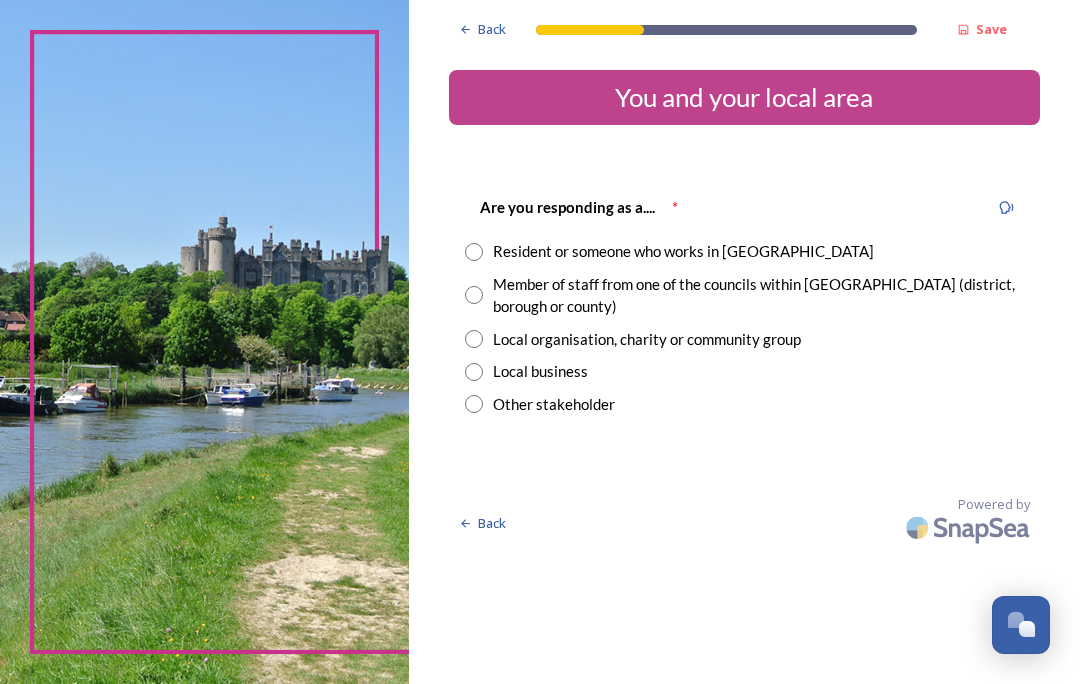 click at bounding box center (474, 252) 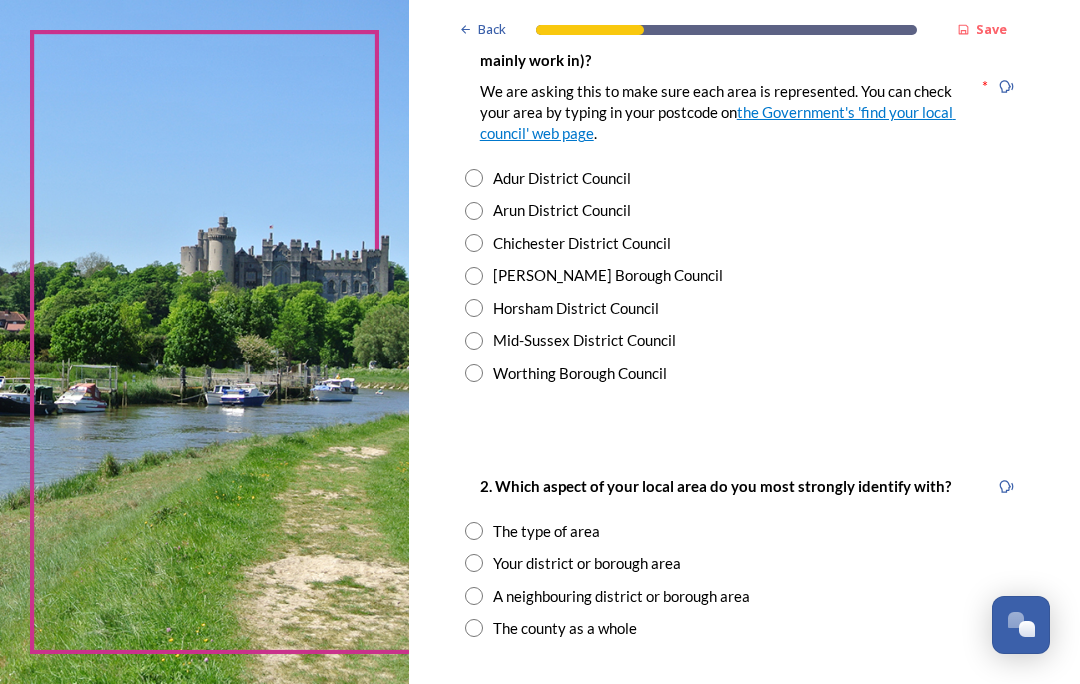 click at bounding box center [474, 308] 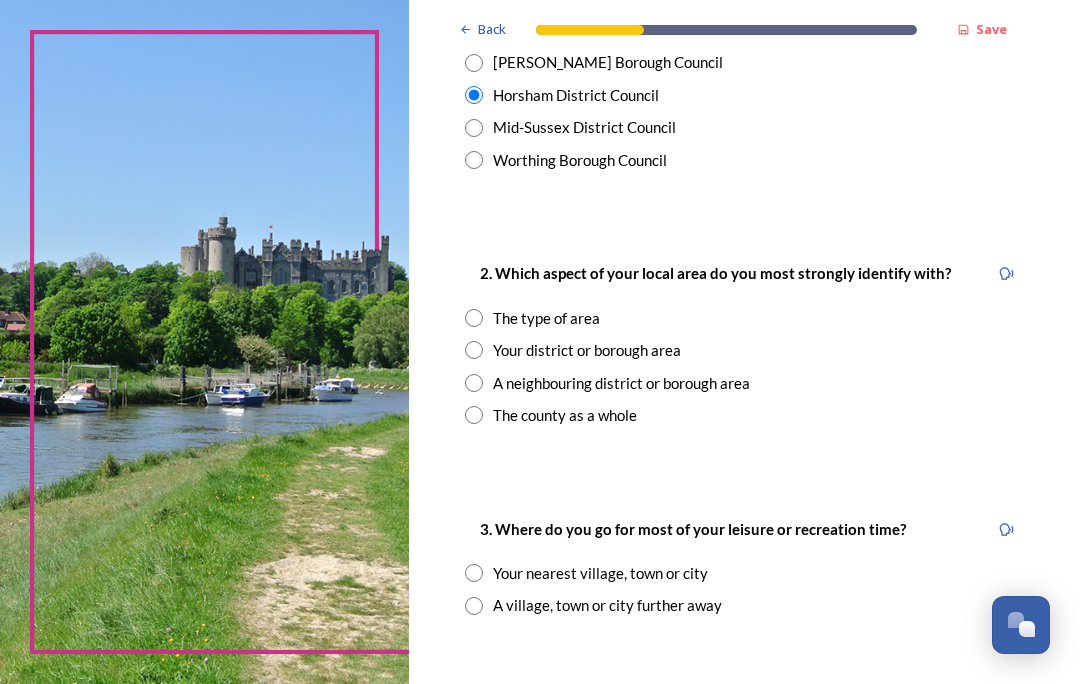 scroll, scrollTop: 697, scrollLeft: 0, axis: vertical 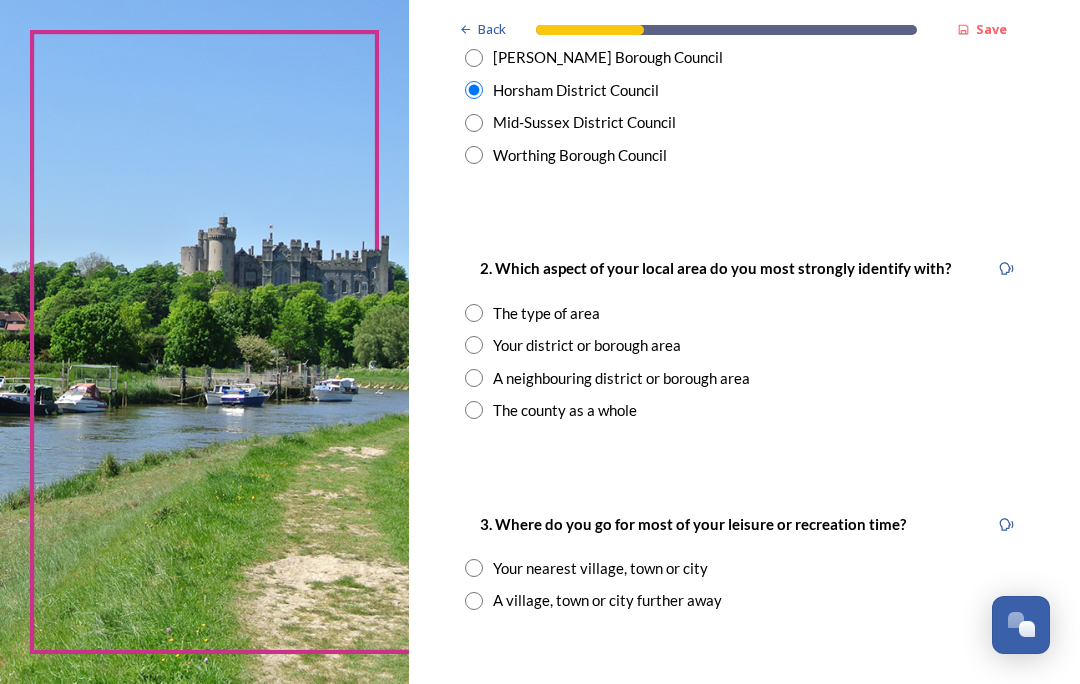 click at bounding box center (474, 313) 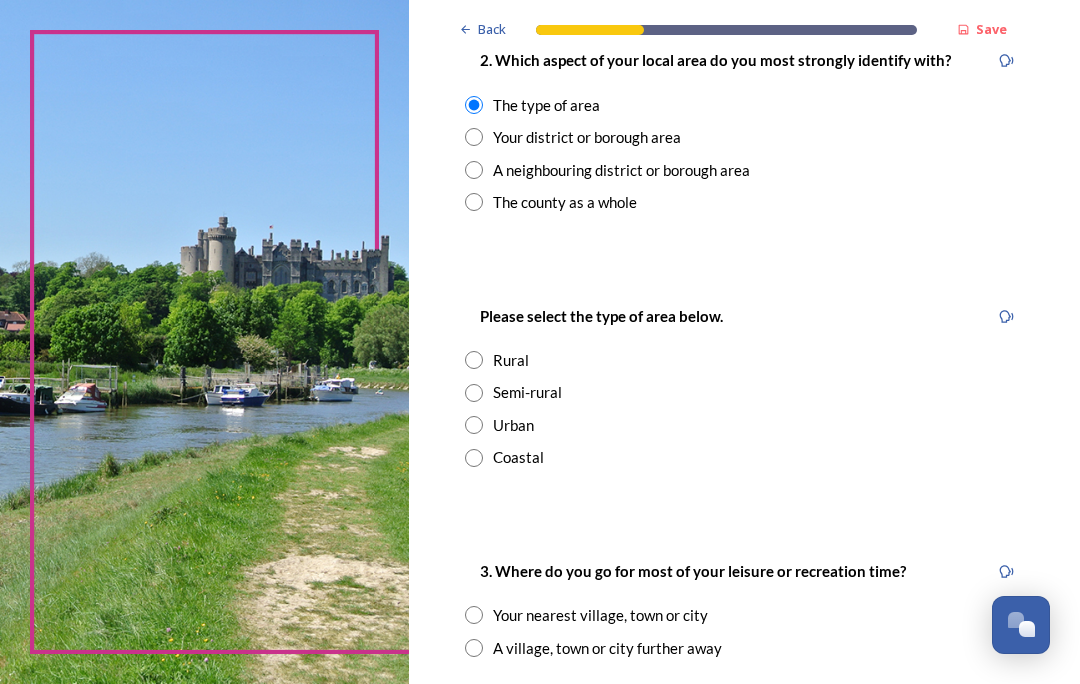 scroll, scrollTop: 916, scrollLeft: 0, axis: vertical 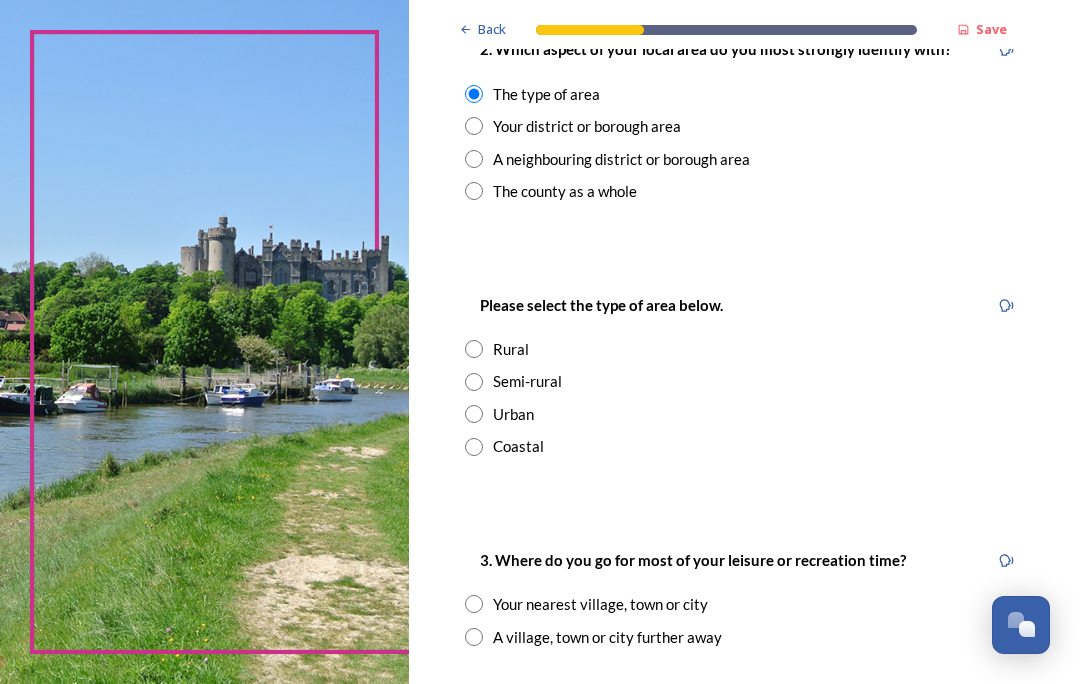 click at bounding box center [474, 349] 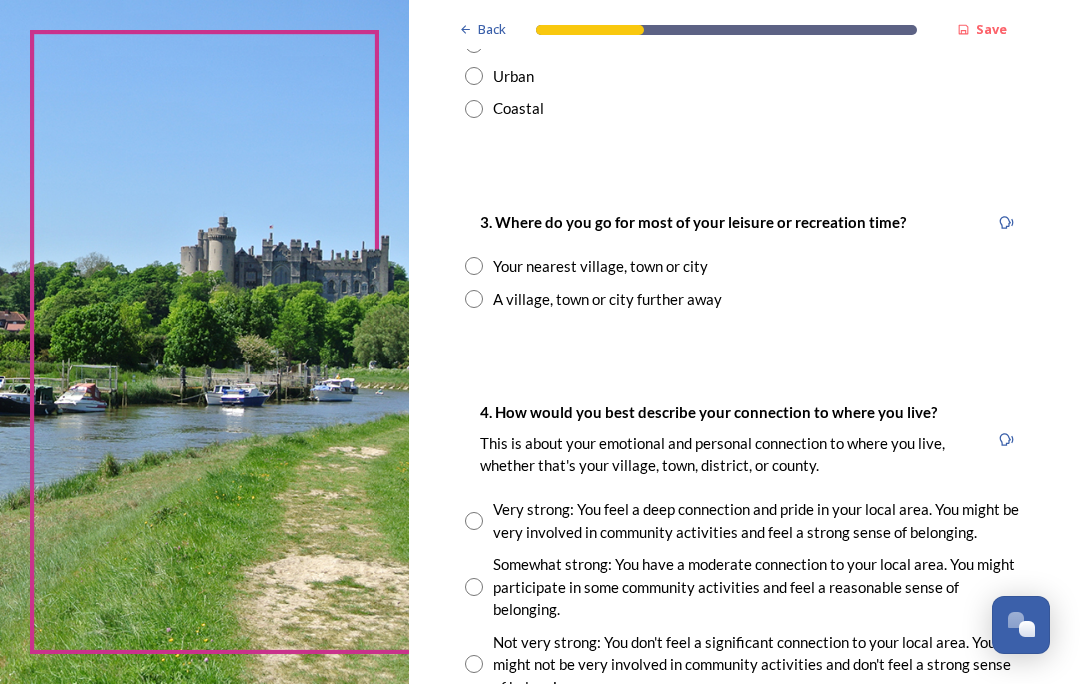 scroll, scrollTop: 1255, scrollLeft: 0, axis: vertical 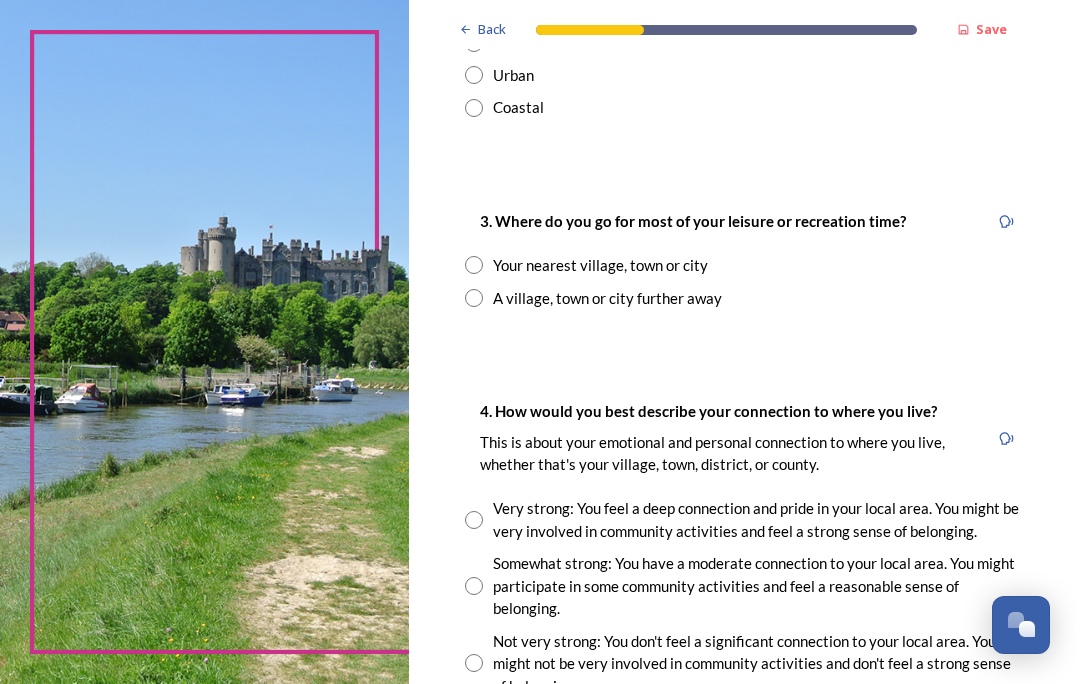 click at bounding box center [474, 265] 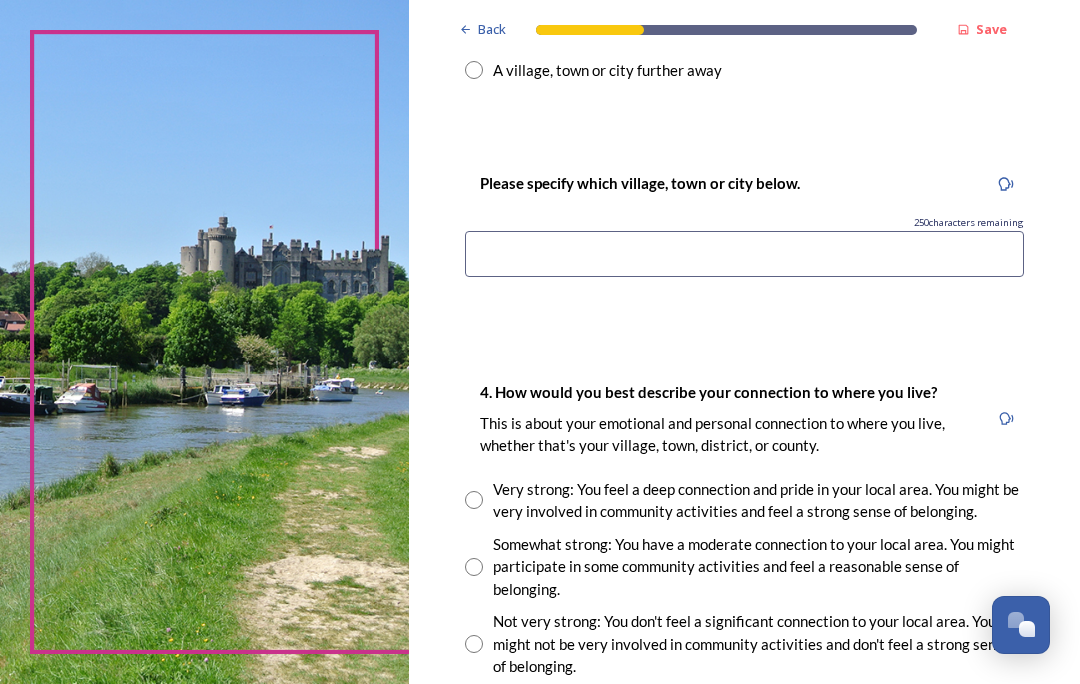 scroll, scrollTop: 1483, scrollLeft: 0, axis: vertical 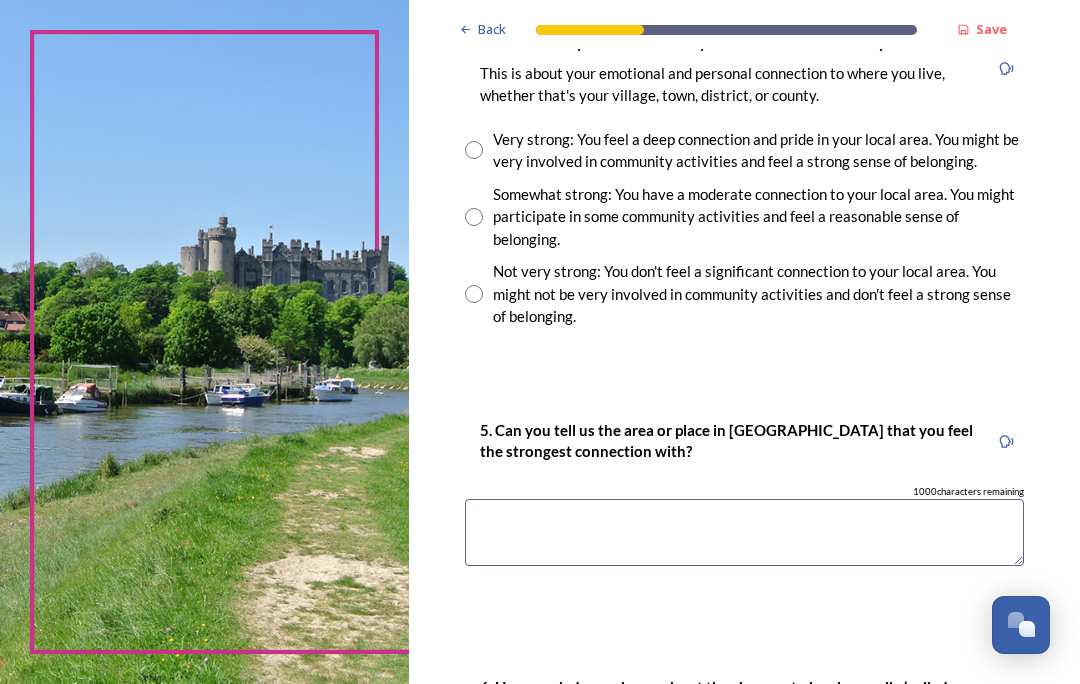 type on "Henfield" 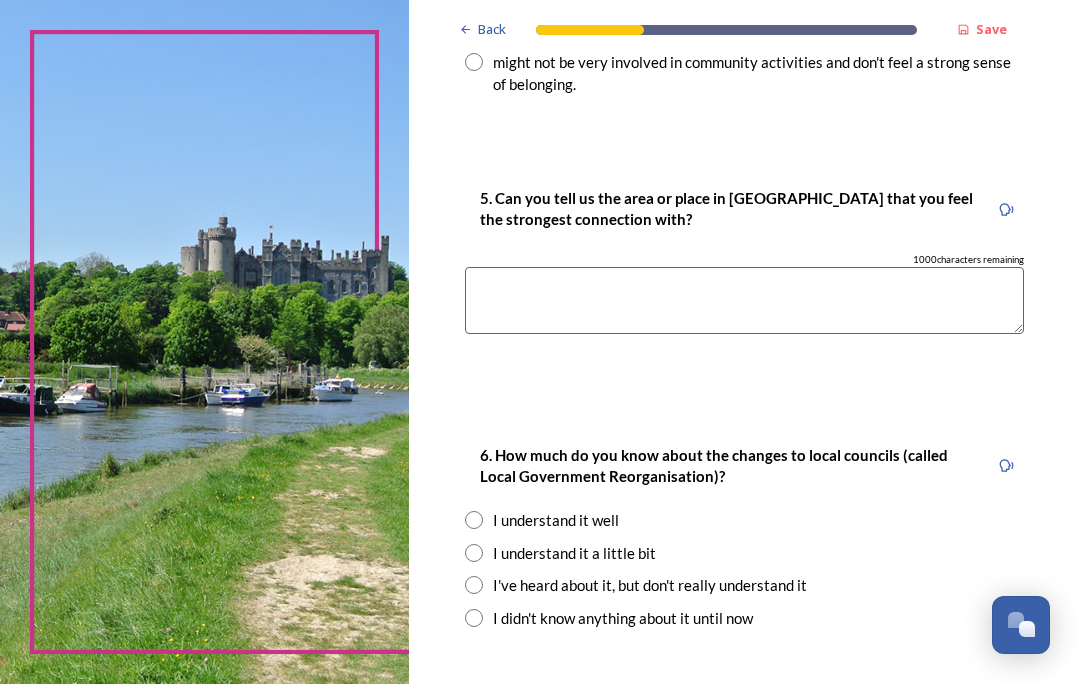 scroll, scrollTop: 2068, scrollLeft: 0, axis: vertical 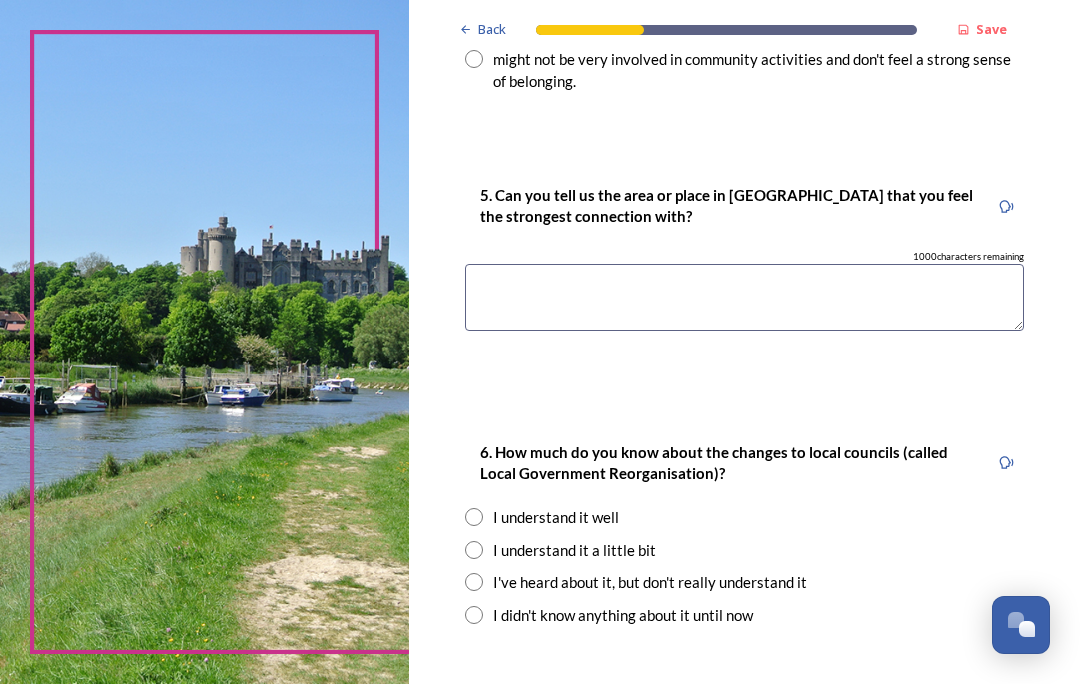click at bounding box center (744, 297) 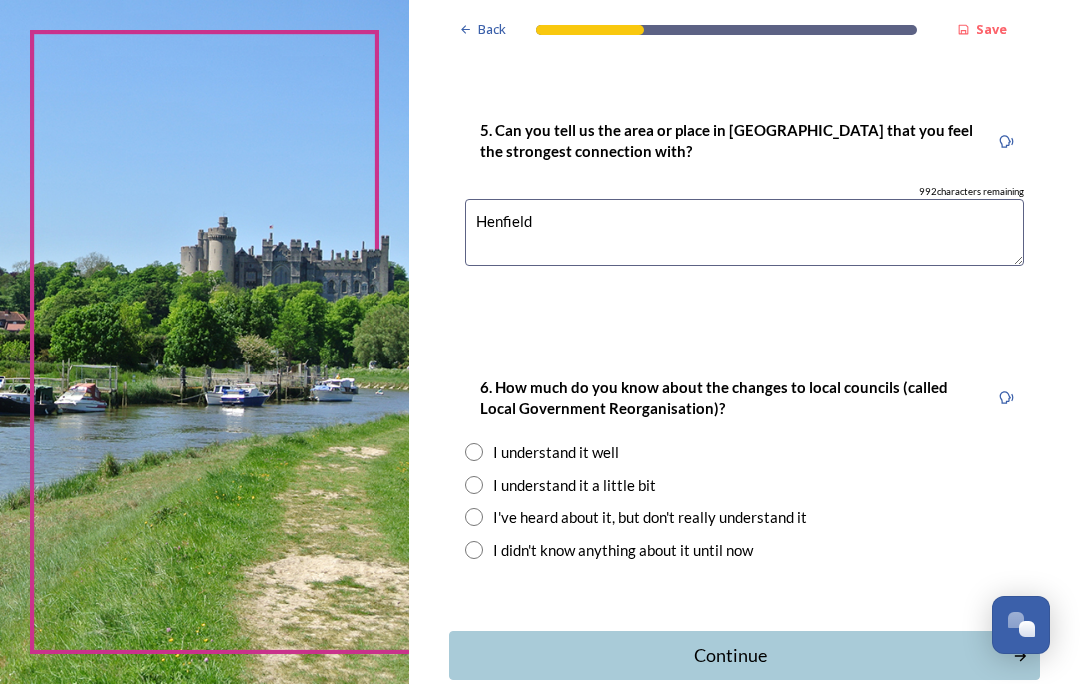 scroll, scrollTop: 2132, scrollLeft: 0, axis: vertical 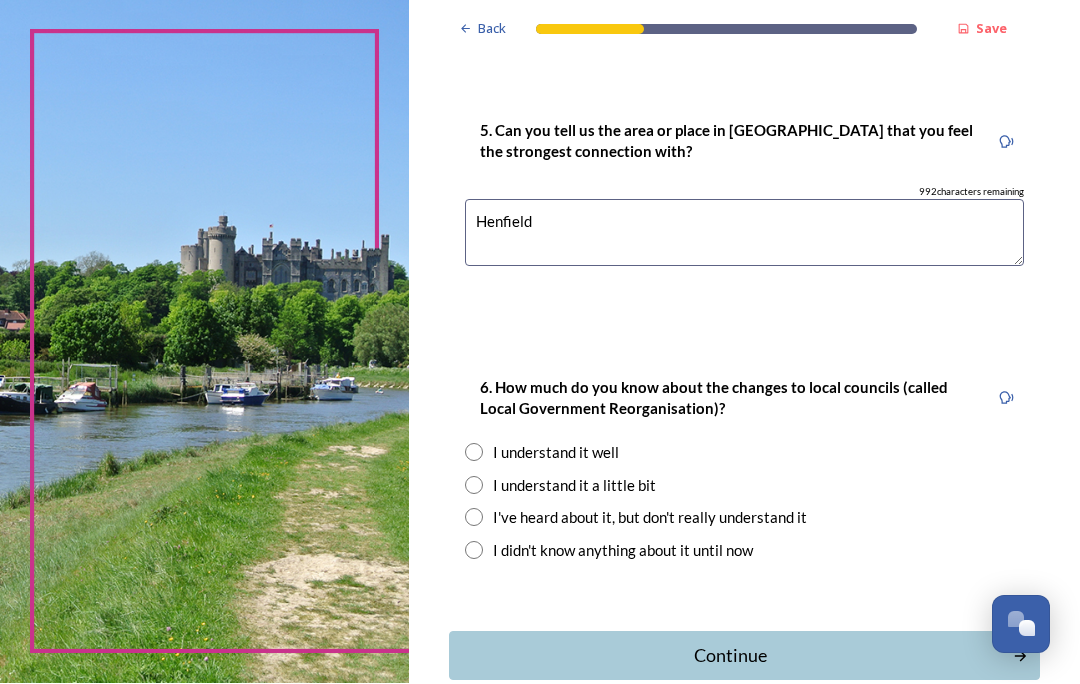 type on "Henfield" 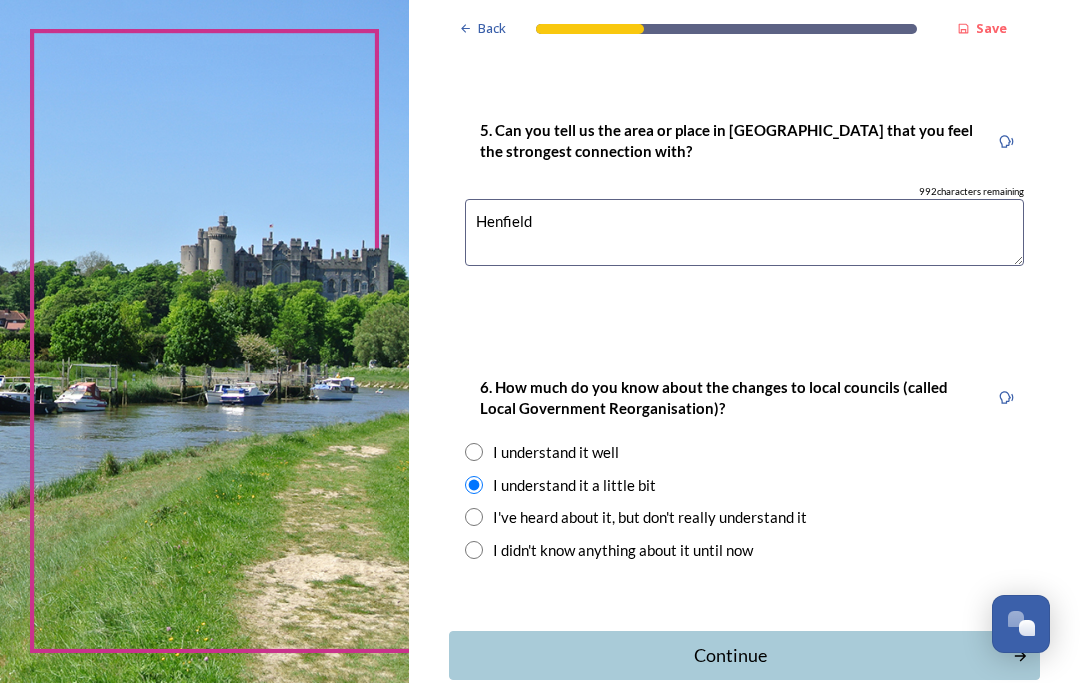 click on "Continue" at bounding box center (731, 656) 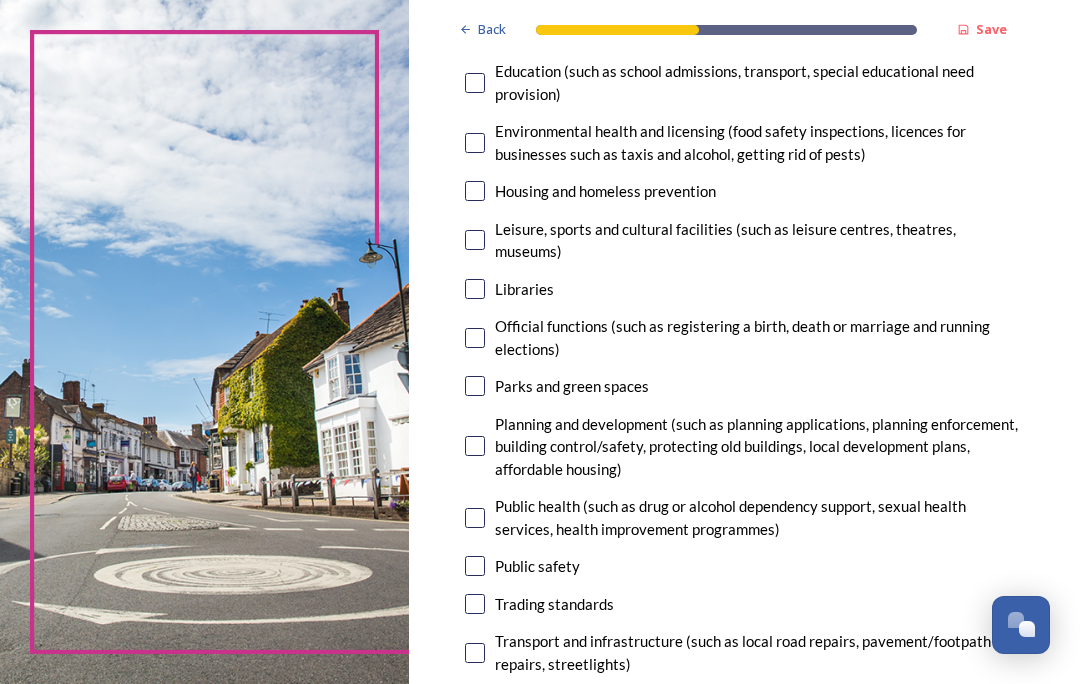scroll, scrollTop: 502, scrollLeft: 0, axis: vertical 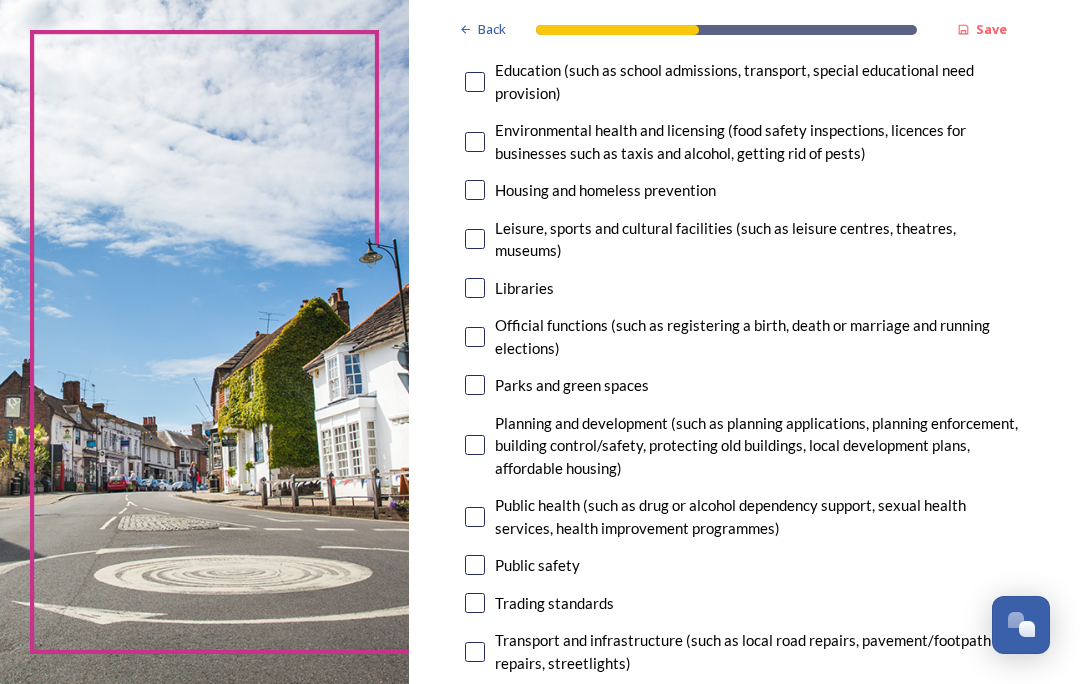 click at bounding box center (475, 385) 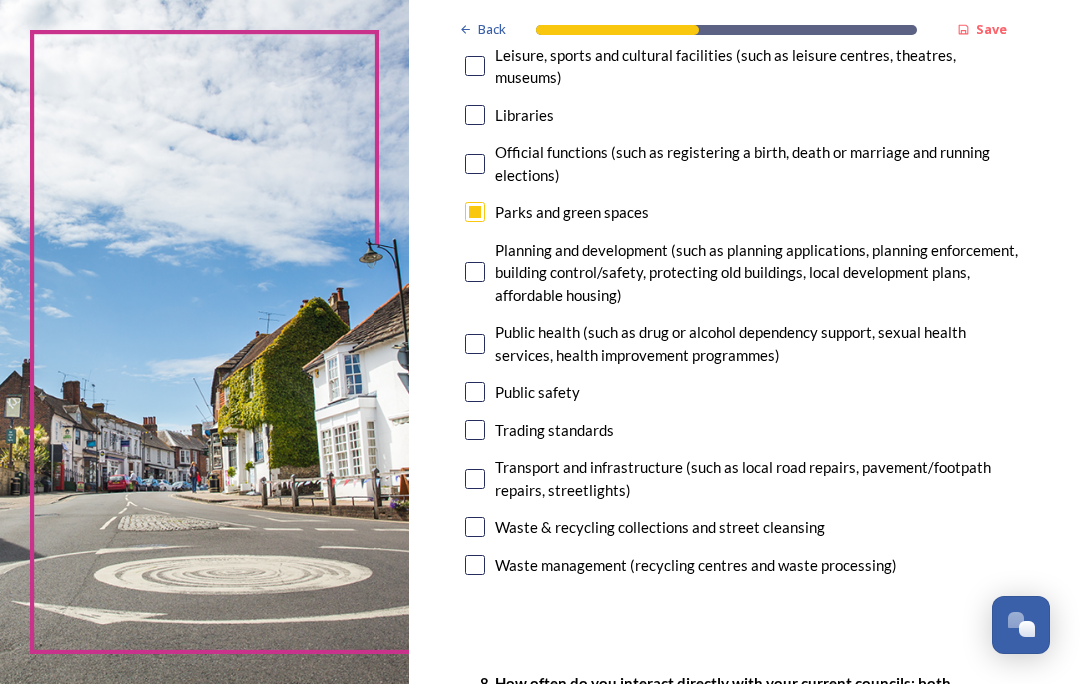 scroll, scrollTop: 675, scrollLeft: 0, axis: vertical 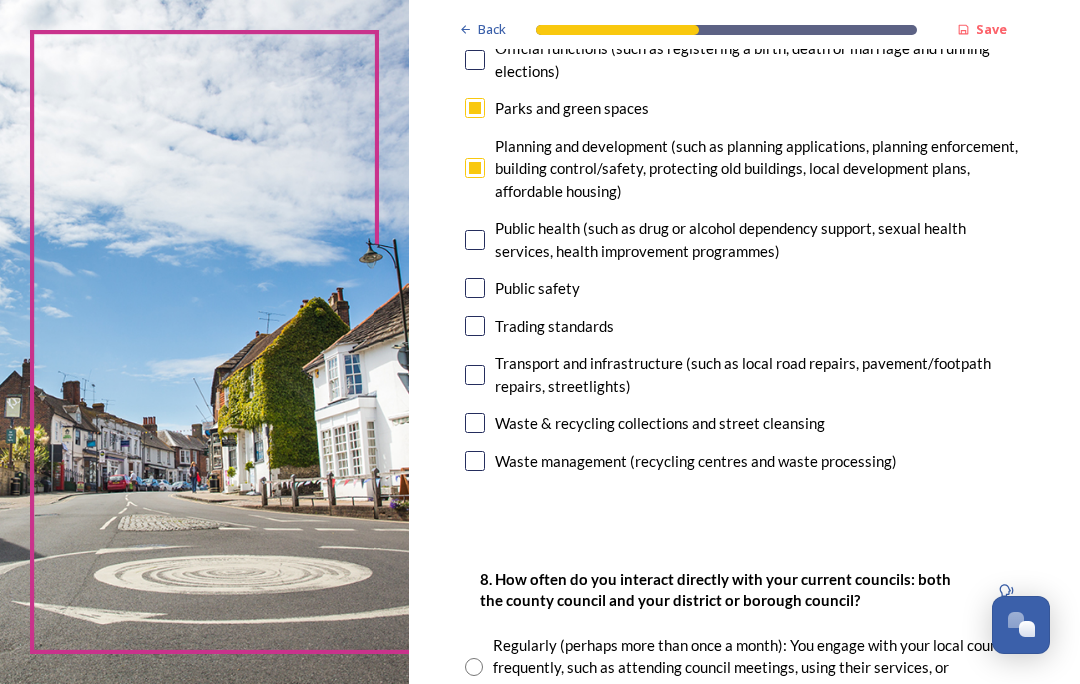 click at bounding box center [475, 288] 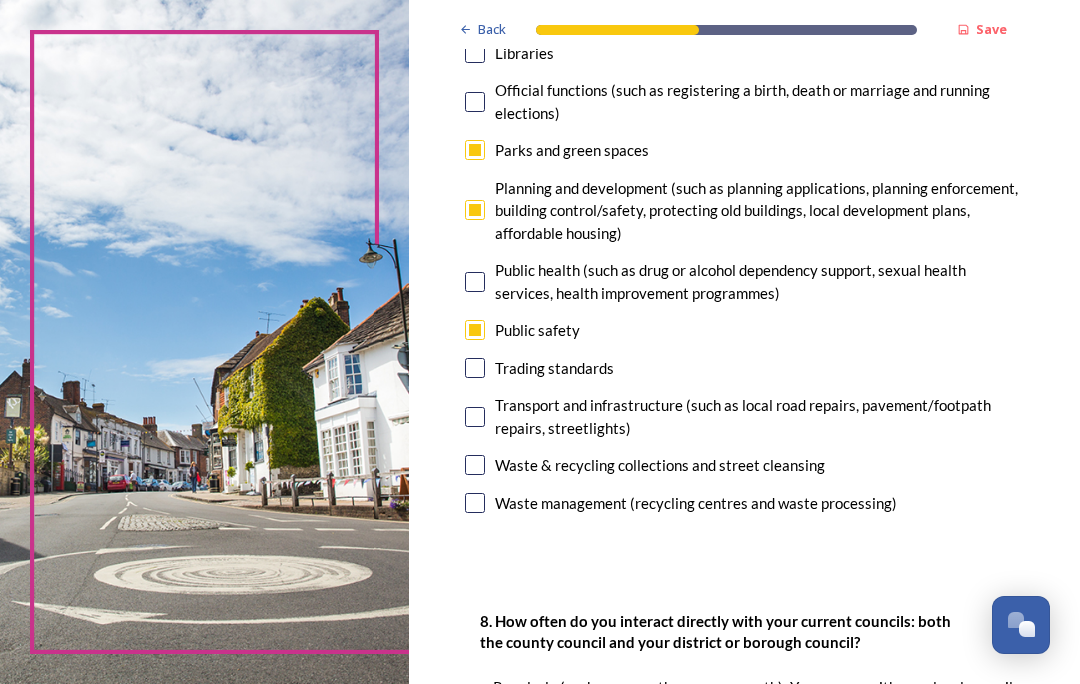 scroll, scrollTop: 737, scrollLeft: 0, axis: vertical 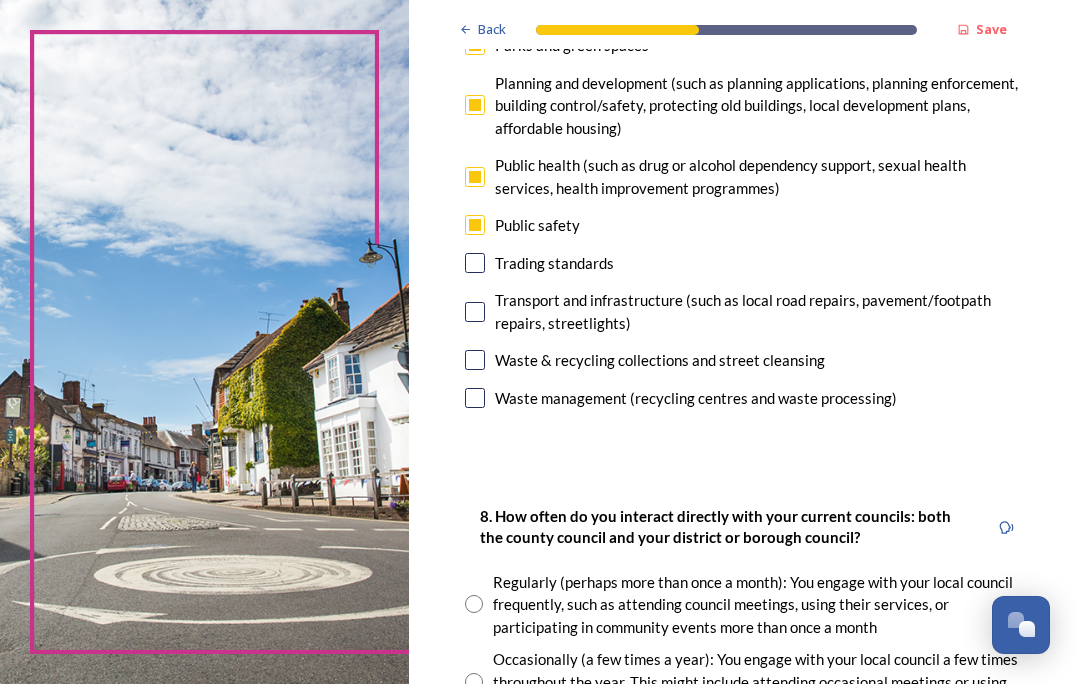 click at bounding box center (475, 360) 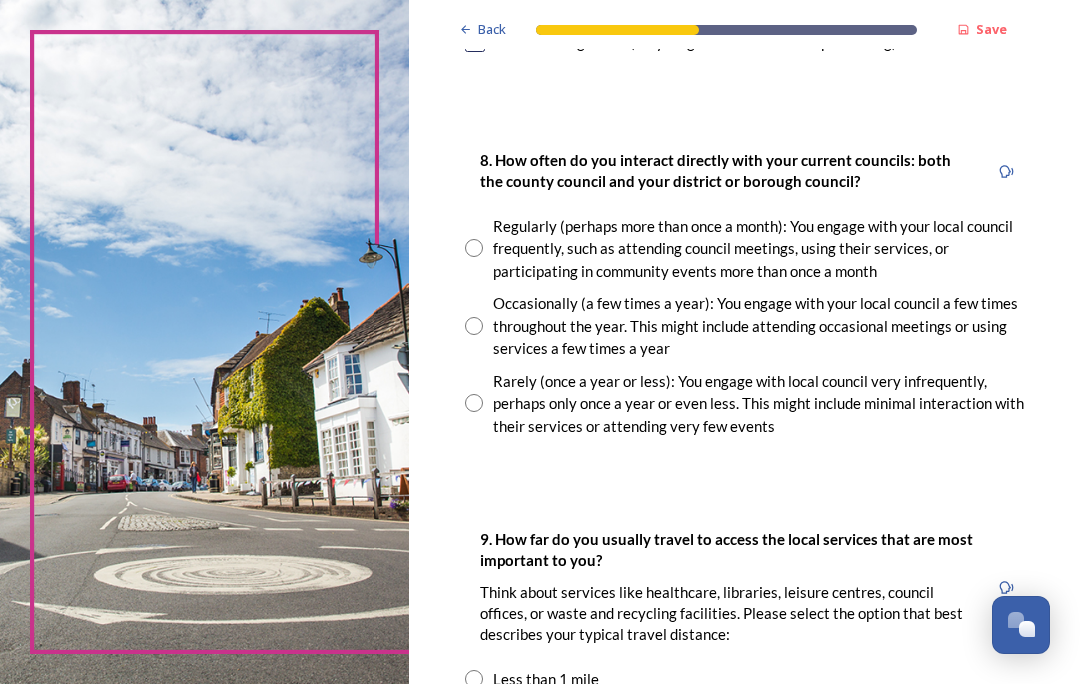 scroll, scrollTop: 1200, scrollLeft: 0, axis: vertical 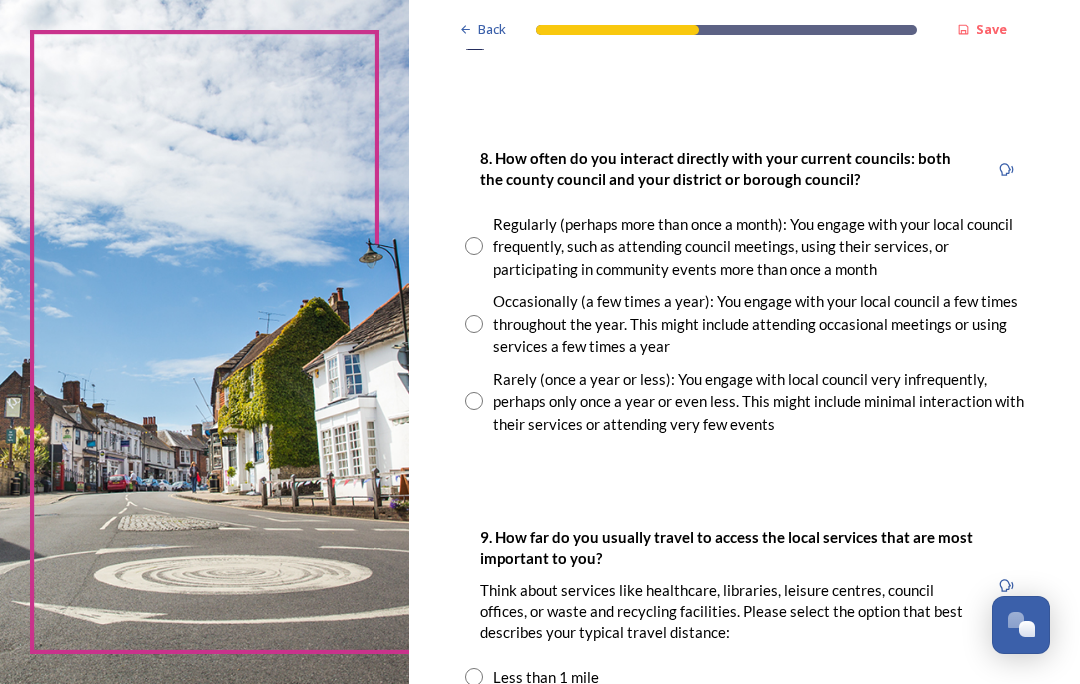 click at bounding box center (474, 324) 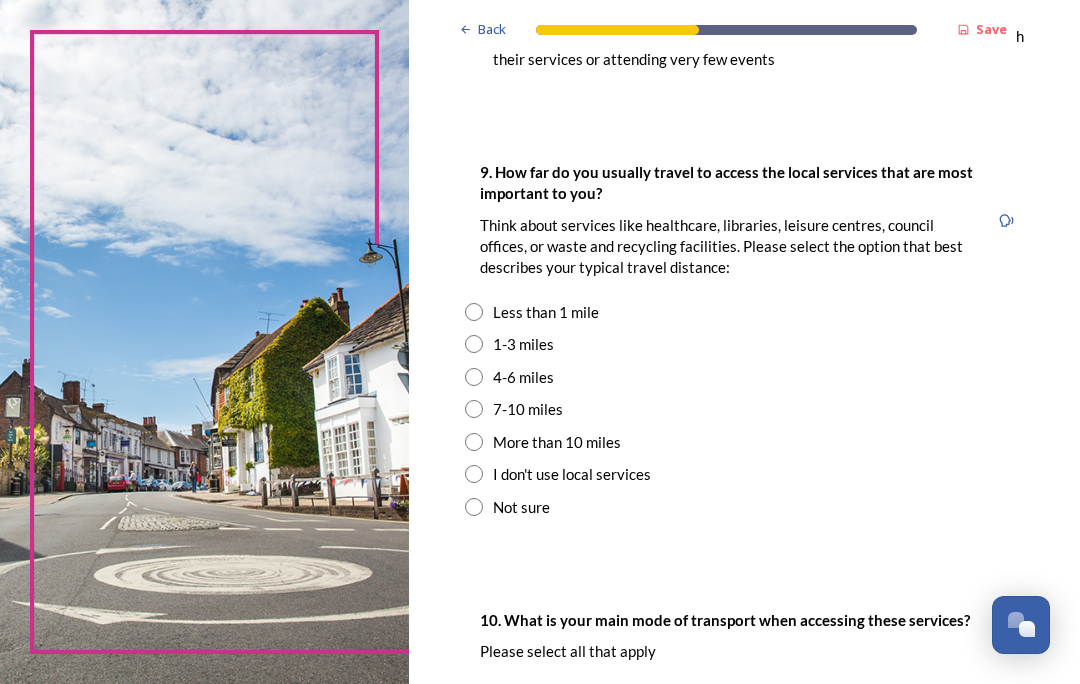 scroll, scrollTop: 1568, scrollLeft: 0, axis: vertical 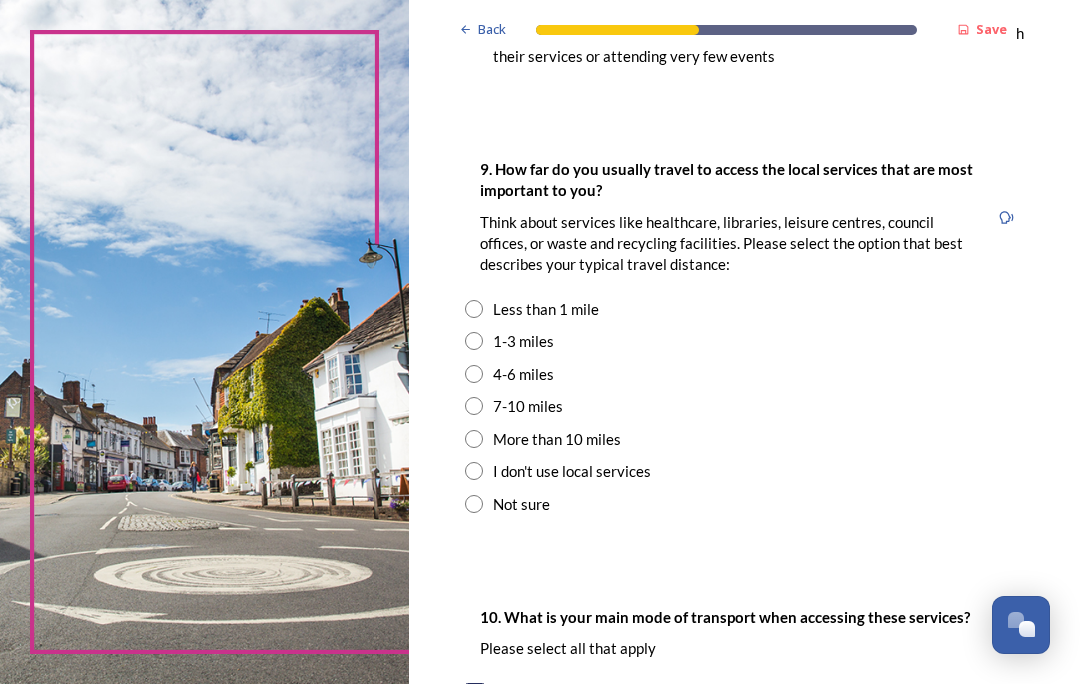 click on "Less than 1 mile" at bounding box center [744, 309] 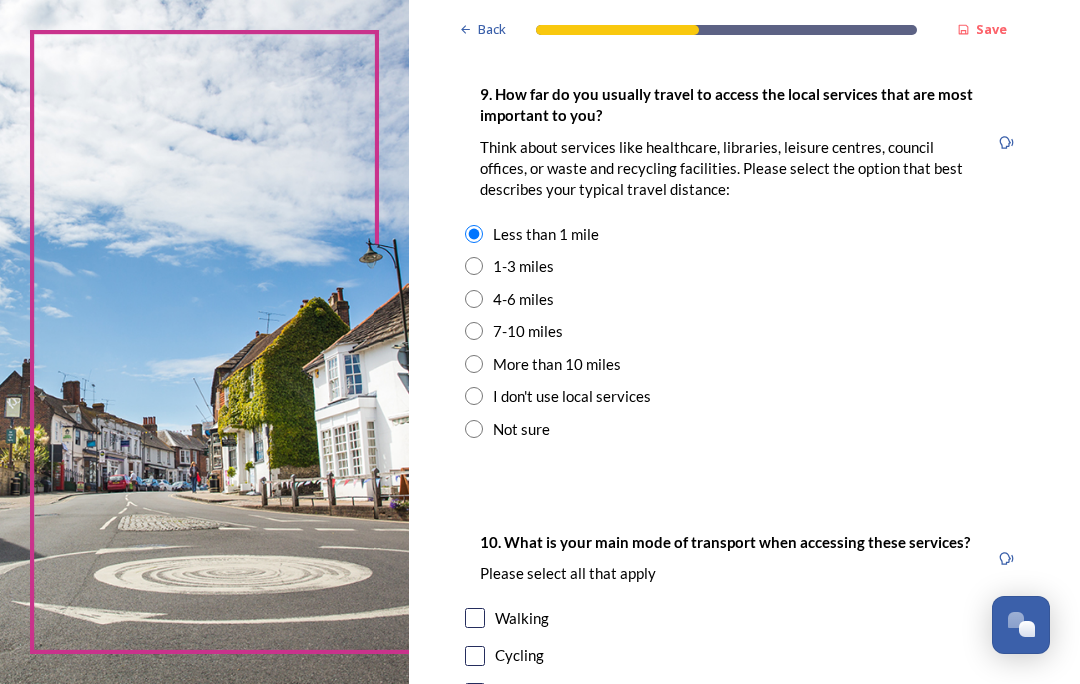 scroll, scrollTop: 1643, scrollLeft: 0, axis: vertical 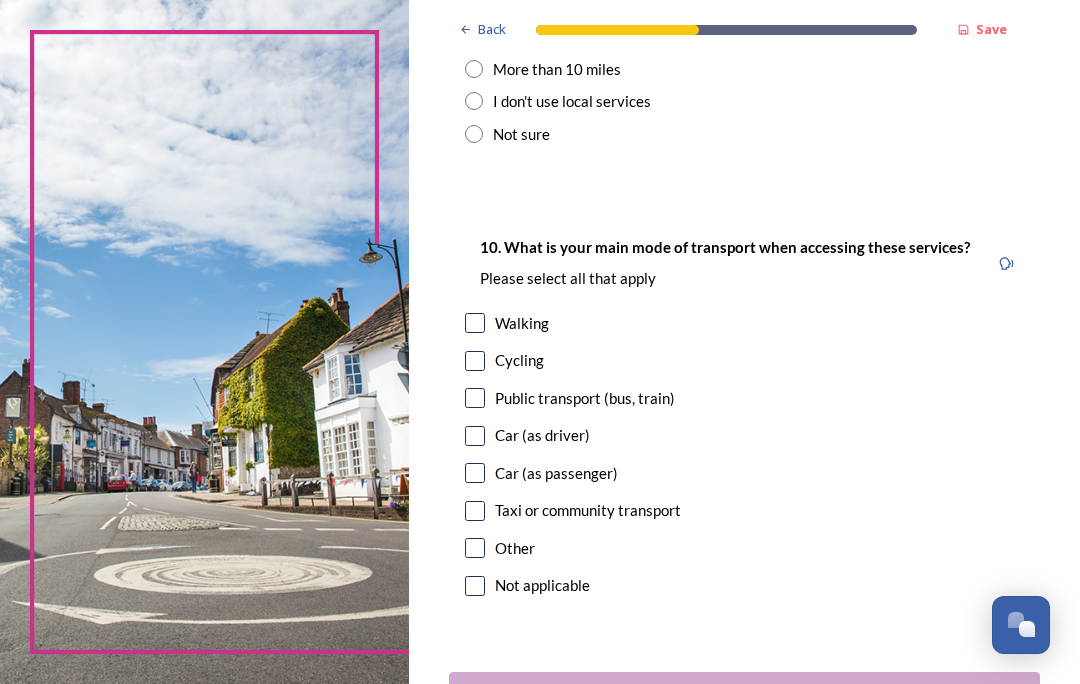 click at bounding box center (475, 436) 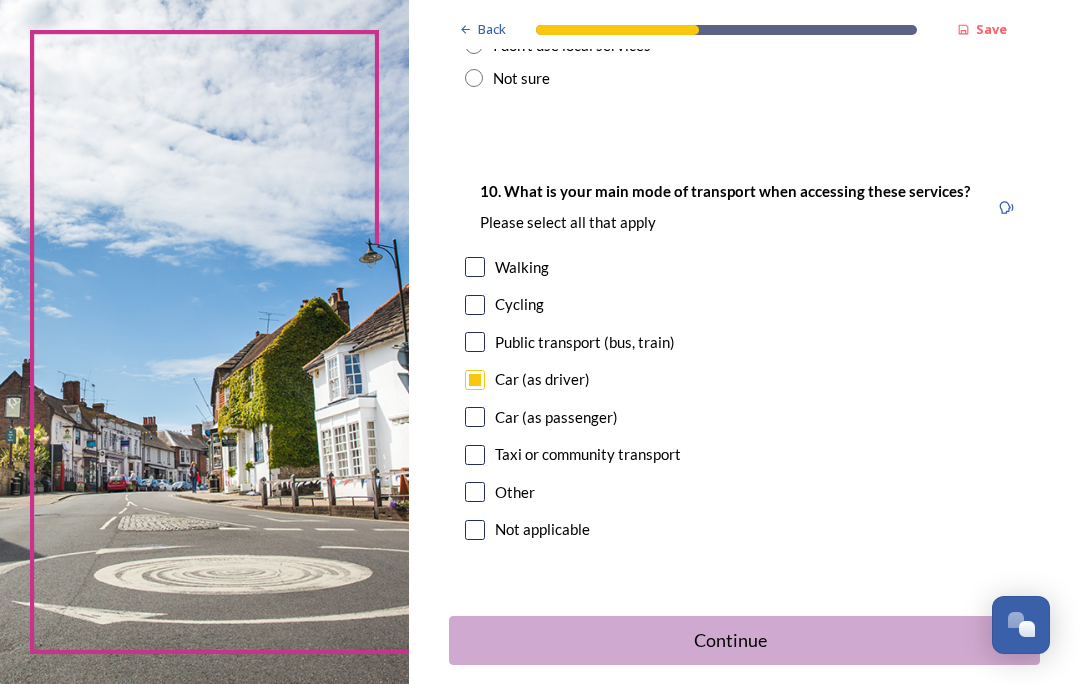 scroll, scrollTop: 1993, scrollLeft: 0, axis: vertical 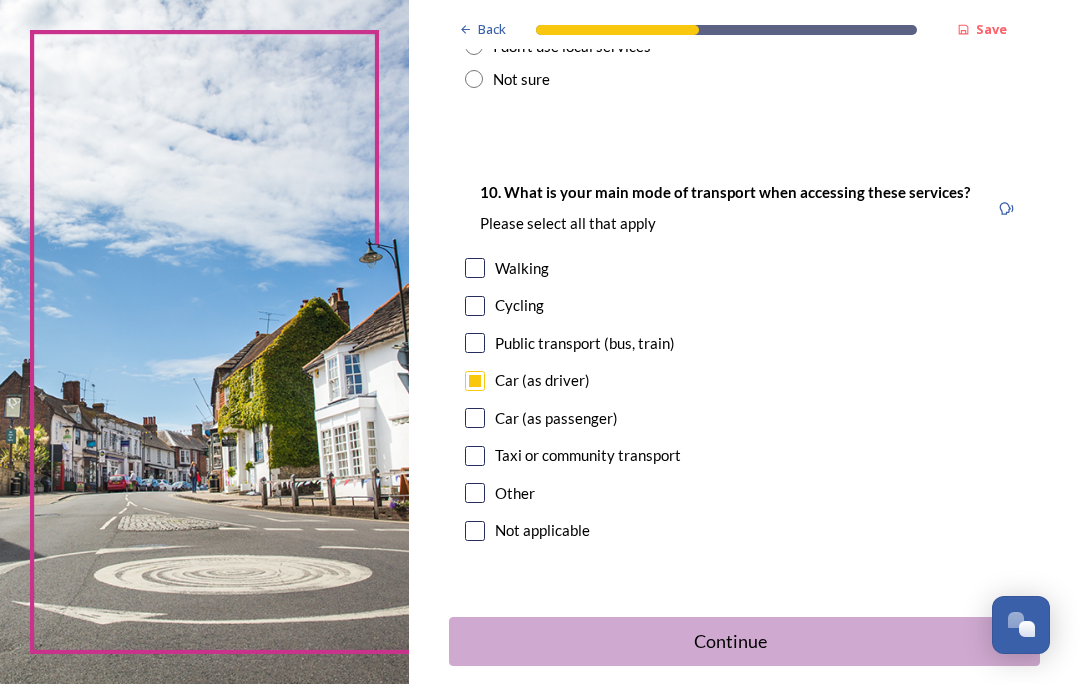 click on "Continue" at bounding box center [731, 641] 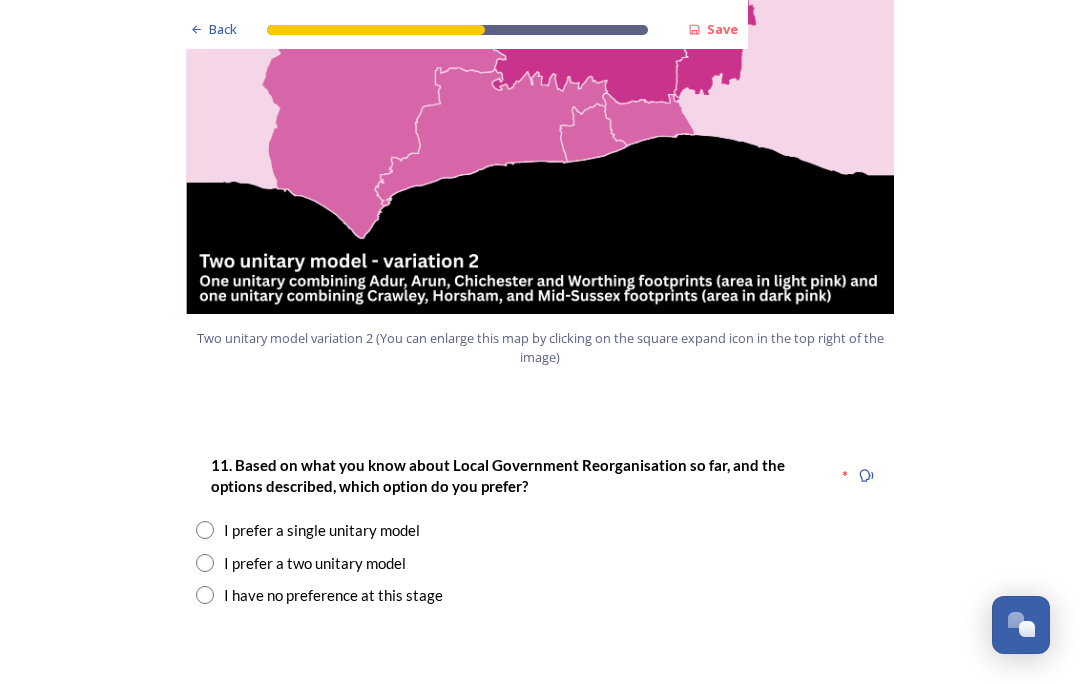 scroll, scrollTop: 2347, scrollLeft: 0, axis: vertical 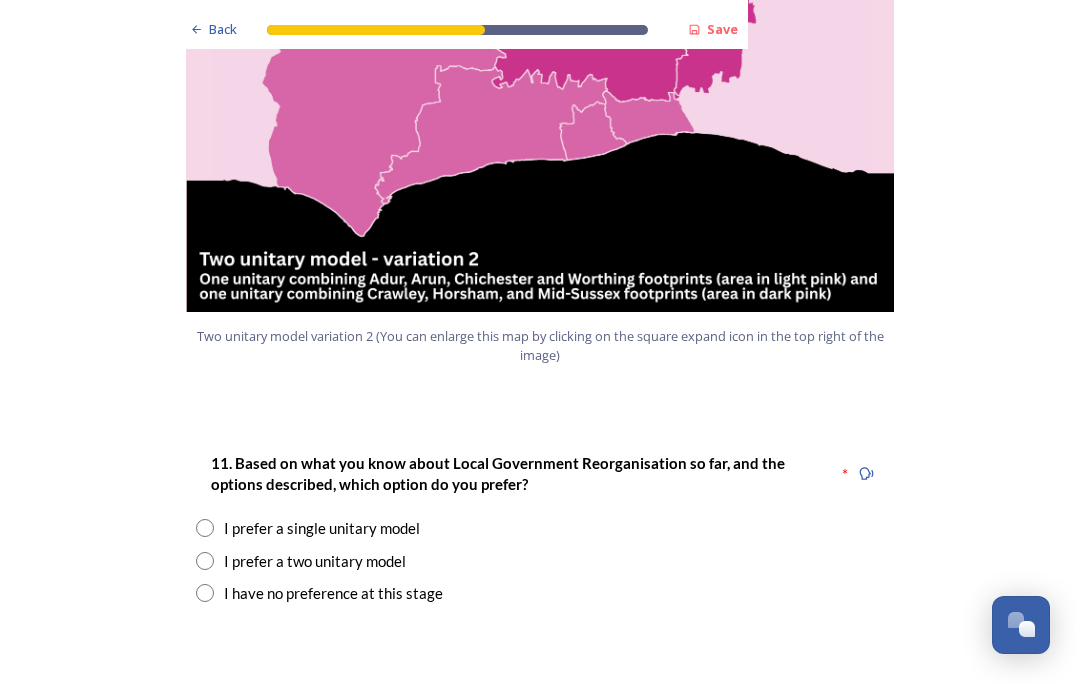 click at bounding box center [205, 561] 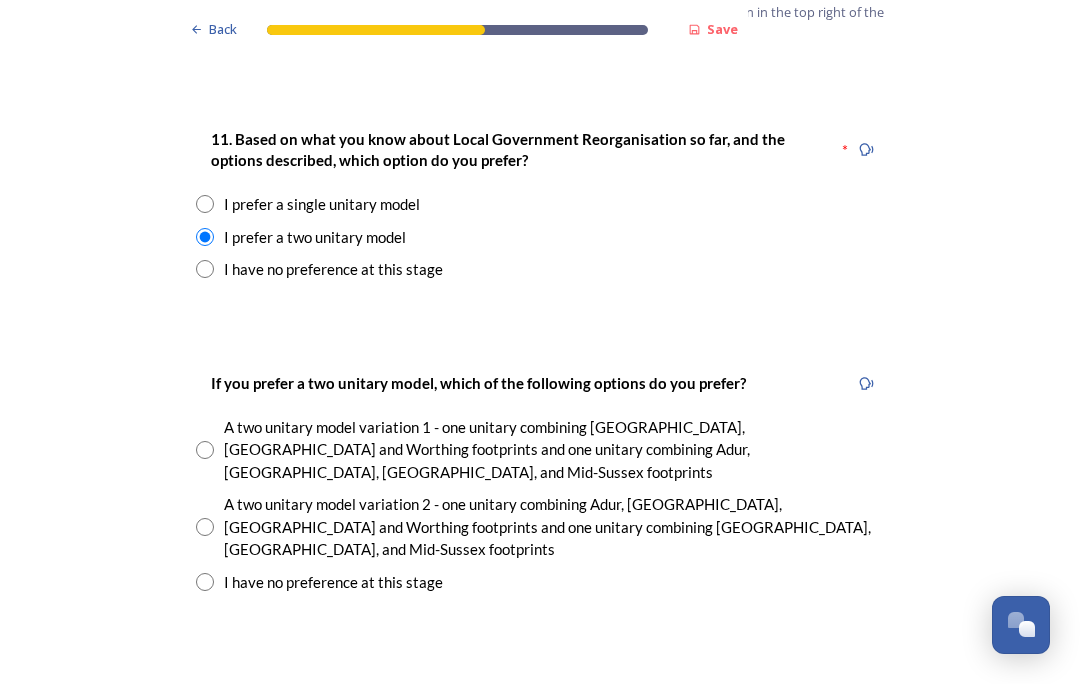 scroll, scrollTop: 2672, scrollLeft: 0, axis: vertical 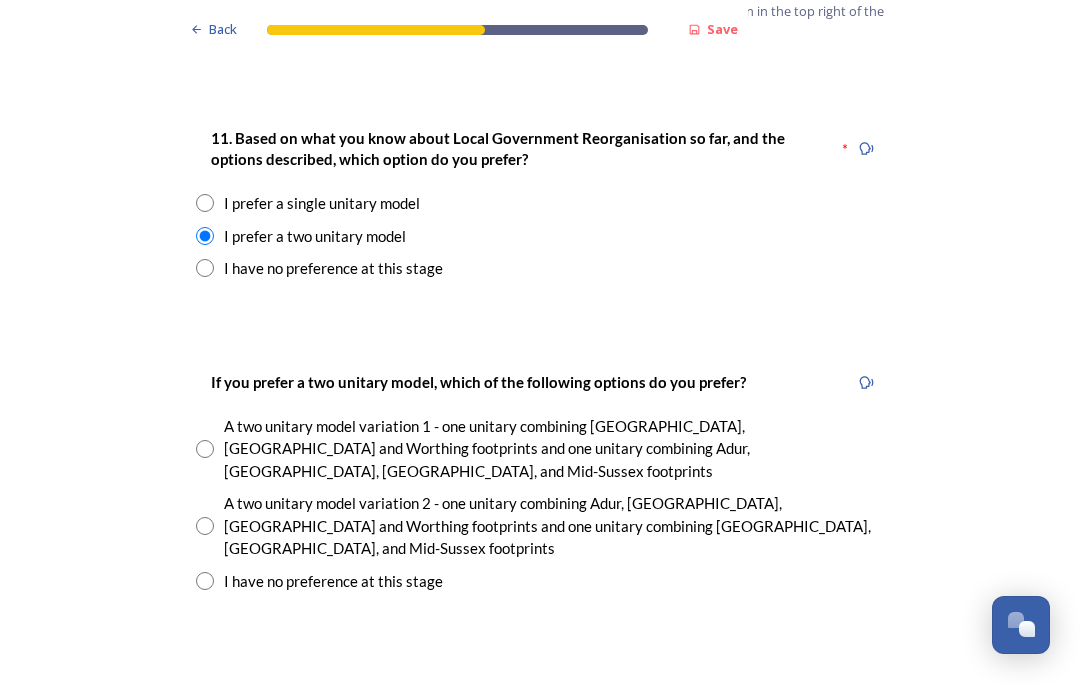 click at bounding box center (205, 526) 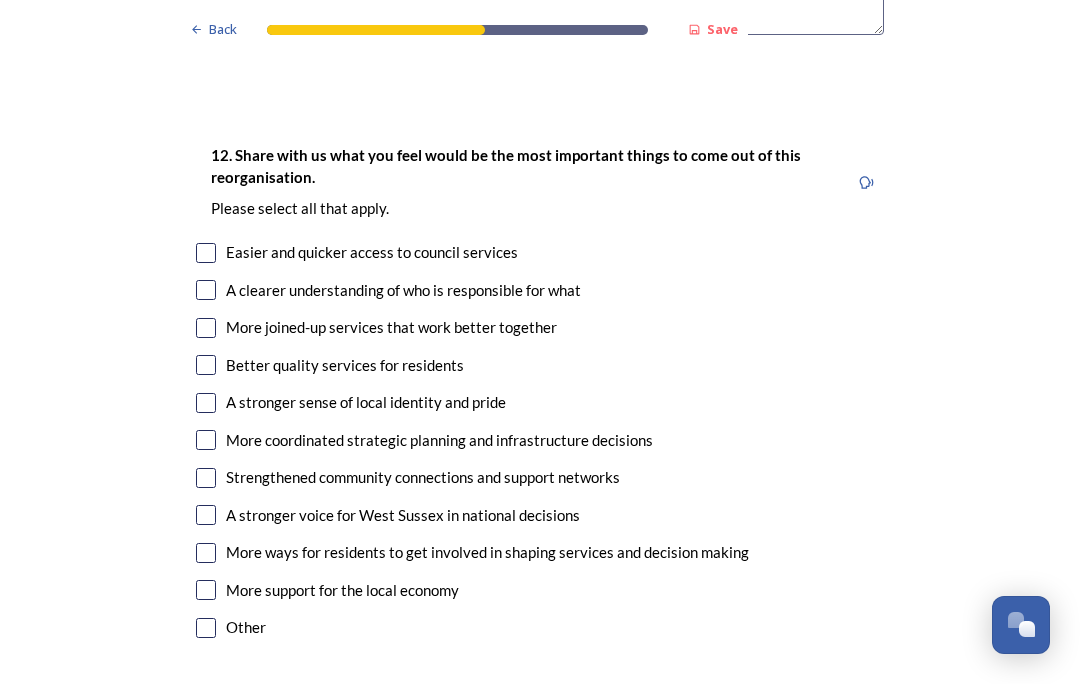 scroll, scrollTop: 3643, scrollLeft: 0, axis: vertical 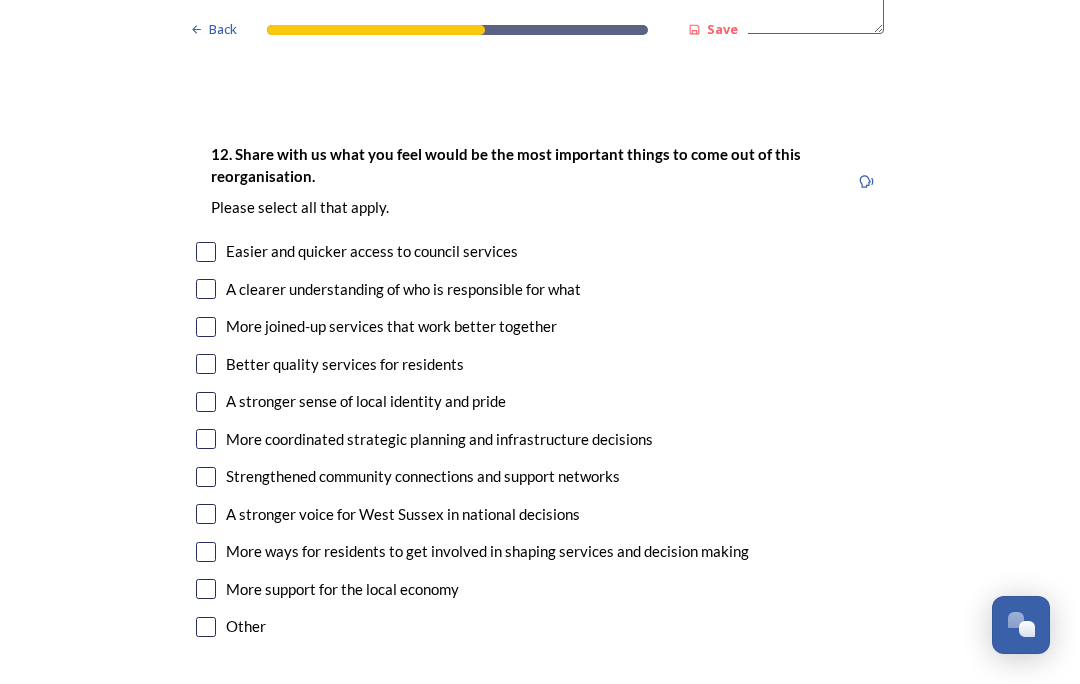 click at bounding box center [206, 439] 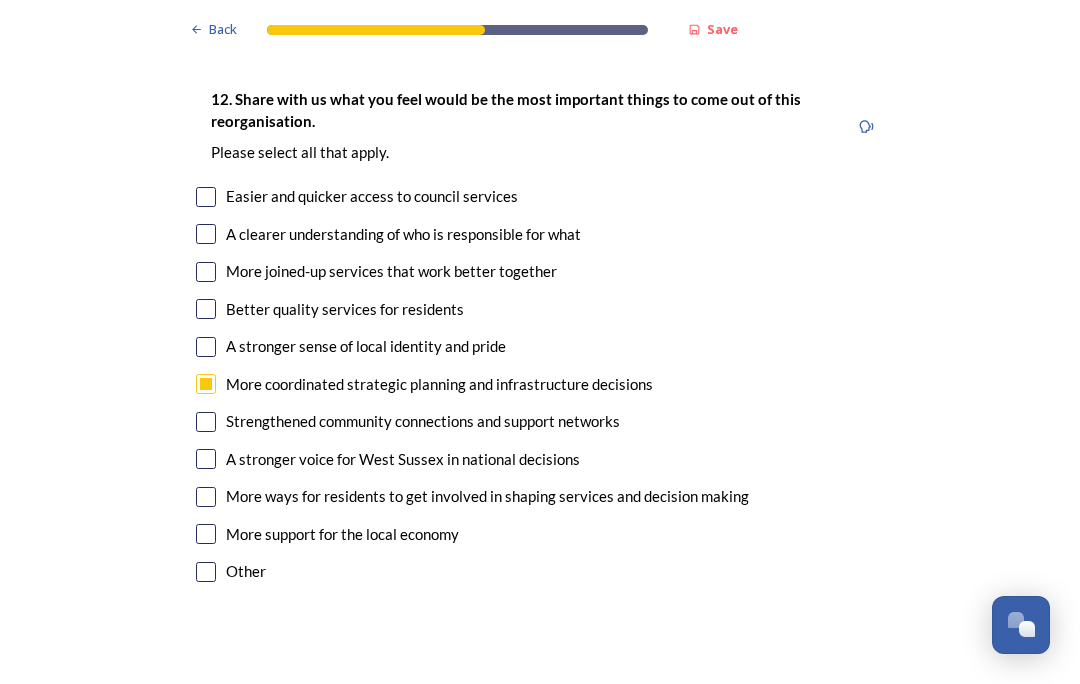 scroll, scrollTop: 3698, scrollLeft: 0, axis: vertical 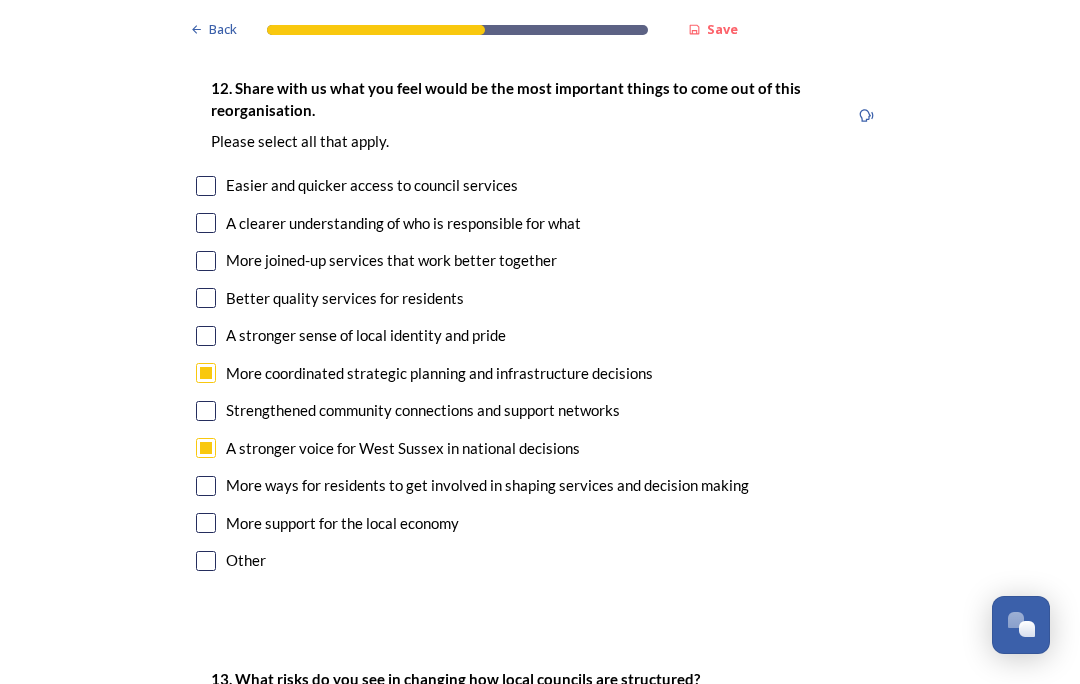 click on "Back Save Prioritising future services As explained on our  Shaping [GEOGRAPHIC_DATA] hub , Local Government Reorganisation for [GEOGRAPHIC_DATA] means that the county, district and borough councils will be replaced with one, or more than one, single-tier council (referred to as a unitary council) to deliver all your services.  Options currently being explored within [GEOGRAPHIC_DATA] are detailed on our  hub , but map visuals can be found below. A single county unitary , bringing the County Council and all seven District and Borough Councils services together to form a new unitary council for [GEOGRAPHIC_DATA]. Single unitary model (You can enlarge this map by clicking on the square expand icon in the top right of the image) Two unitary option, variation 1  -   one unitary combining Arun, [GEOGRAPHIC_DATA] and Worthing footprints and one unitary combining Adur, [GEOGRAPHIC_DATA], [GEOGRAPHIC_DATA], and Mid-Sussex footprints. Two unitary model variation 1 (You can enlarge this map by clicking on the square expand icon in the top right of the image) * Other 5" at bounding box center (540, -215) 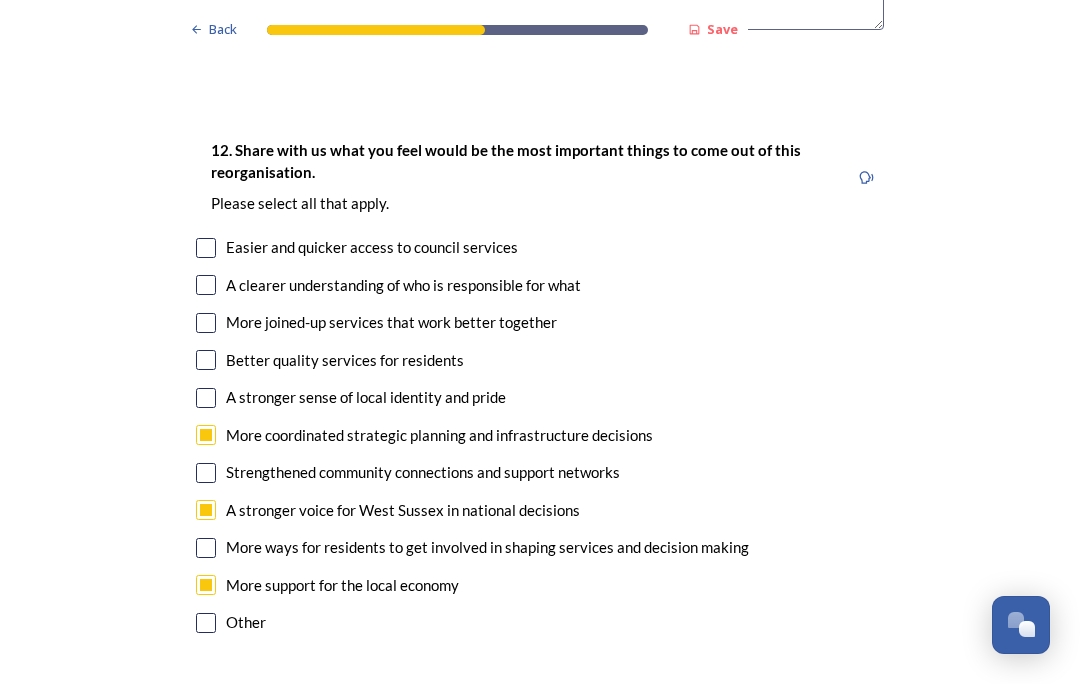 scroll, scrollTop: 3648, scrollLeft: 0, axis: vertical 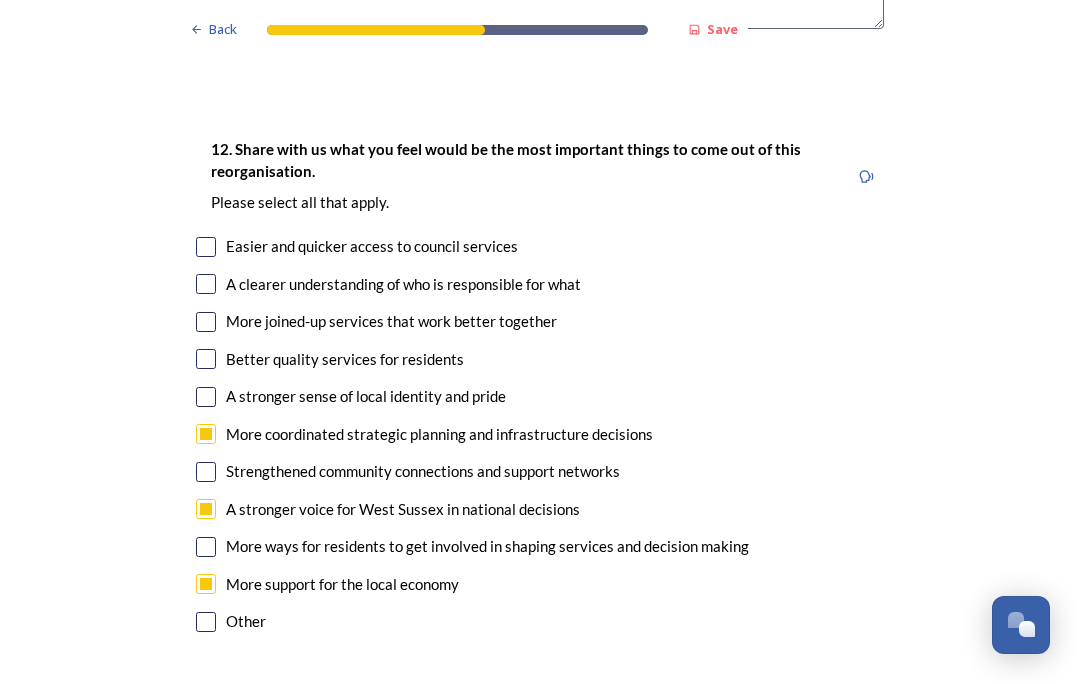 click on "A stronger sense of local identity and pride" at bounding box center [366, 396] 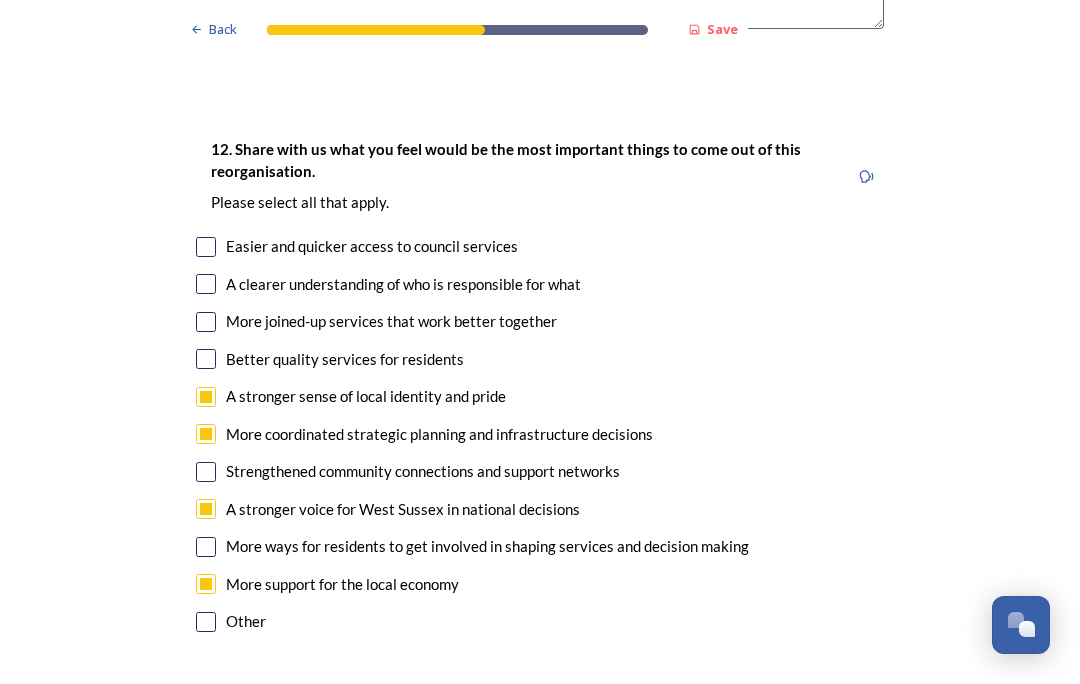 checkbox on "true" 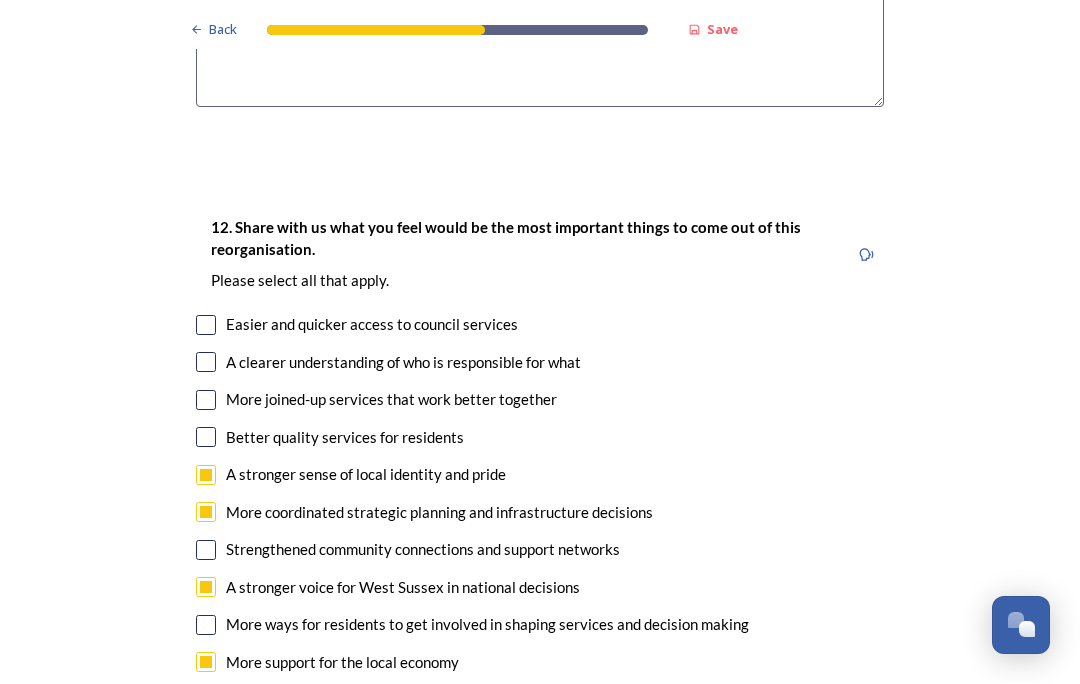 scroll, scrollTop: 3570, scrollLeft: 0, axis: vertical 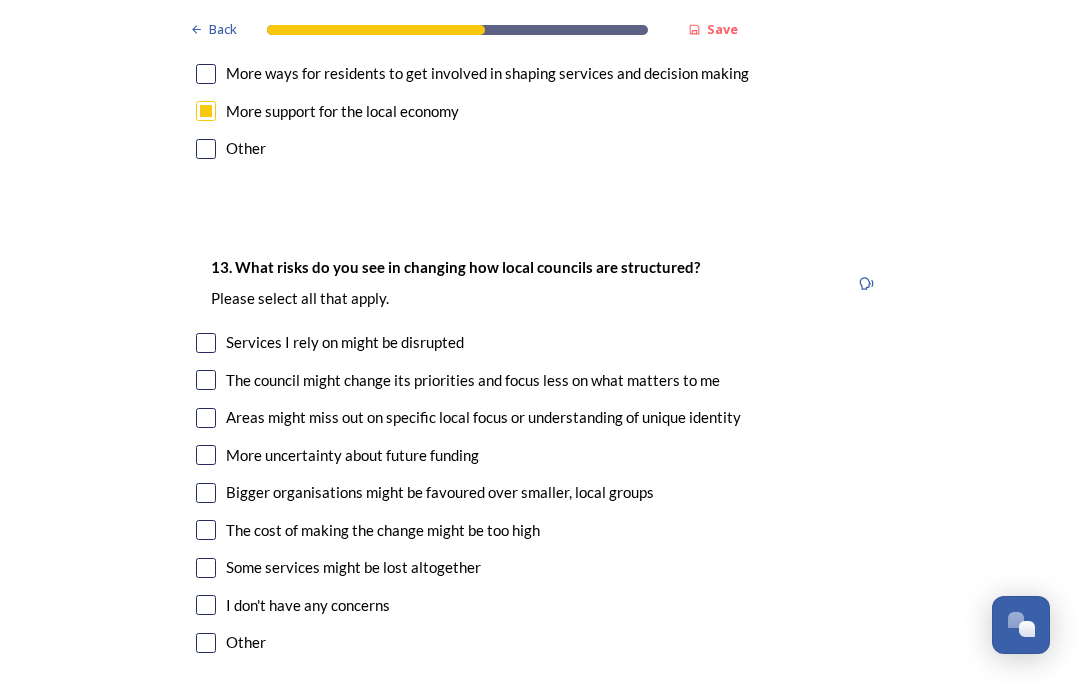 click at bounding box center [206, 380] 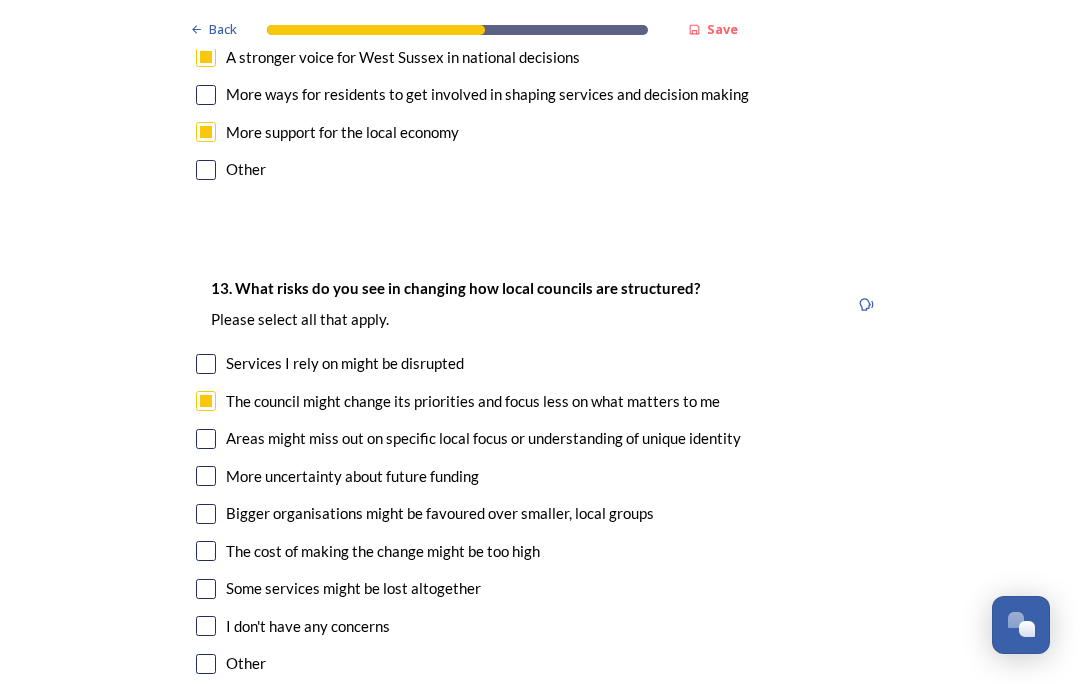 scroll, scrollTop: 4101, scrollLeft: 0, axis: vertical 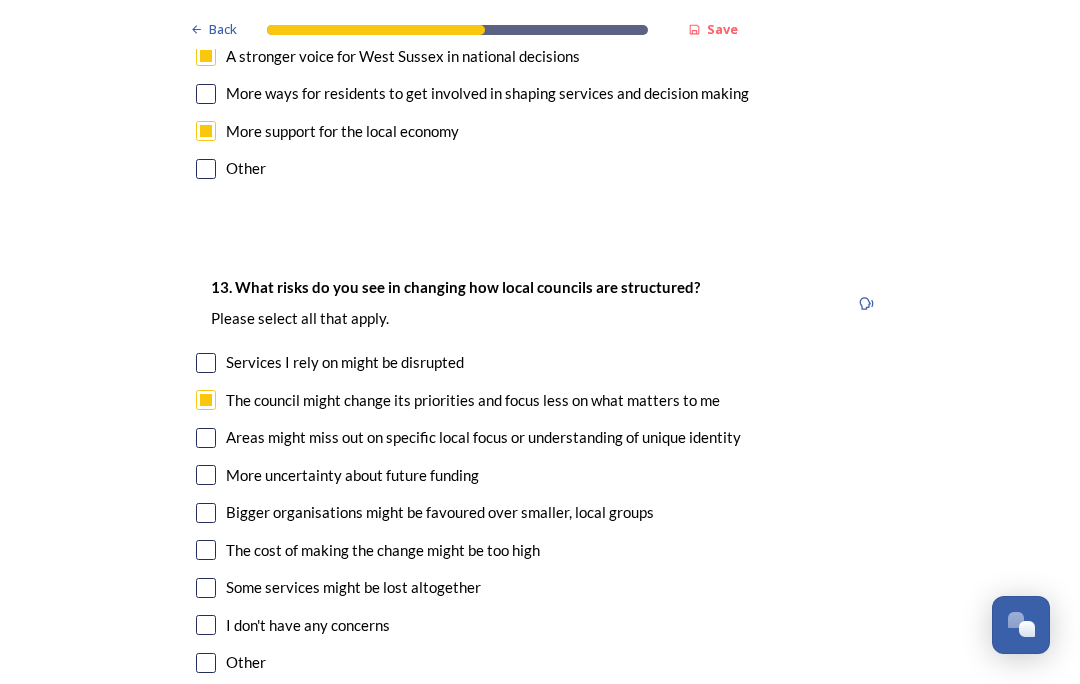 click at bounding box center [206, 438] 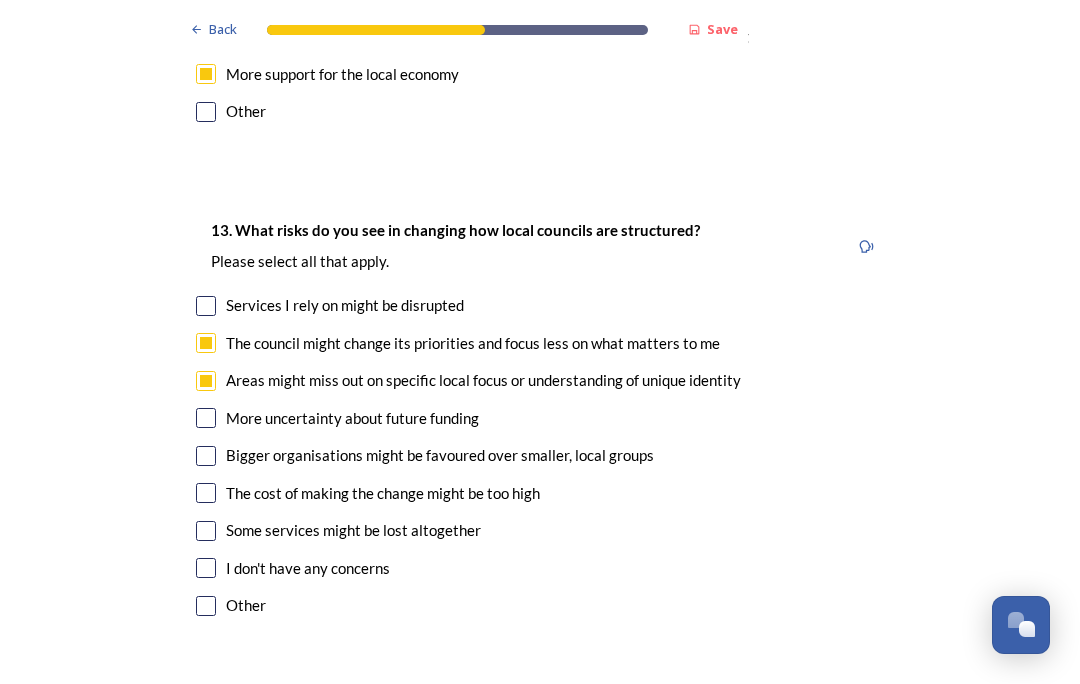 scroll, scrollTop: 4158, scrollLeft: 0, axis: vertical 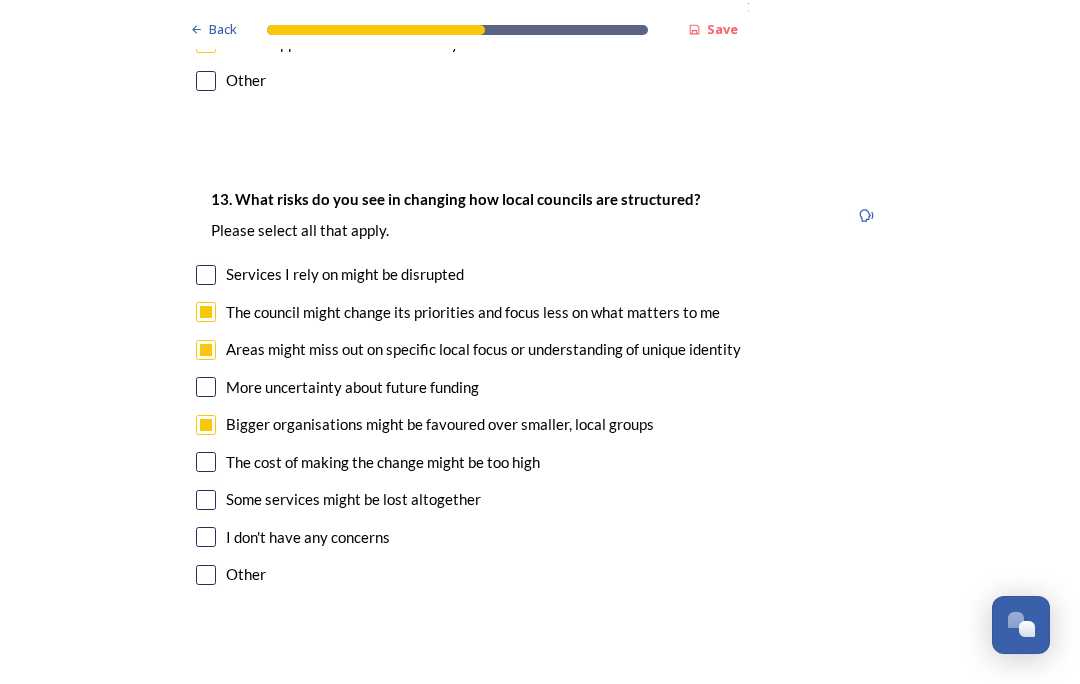 click on "Some services might be lost altogether" at bounding box center [540, 499] 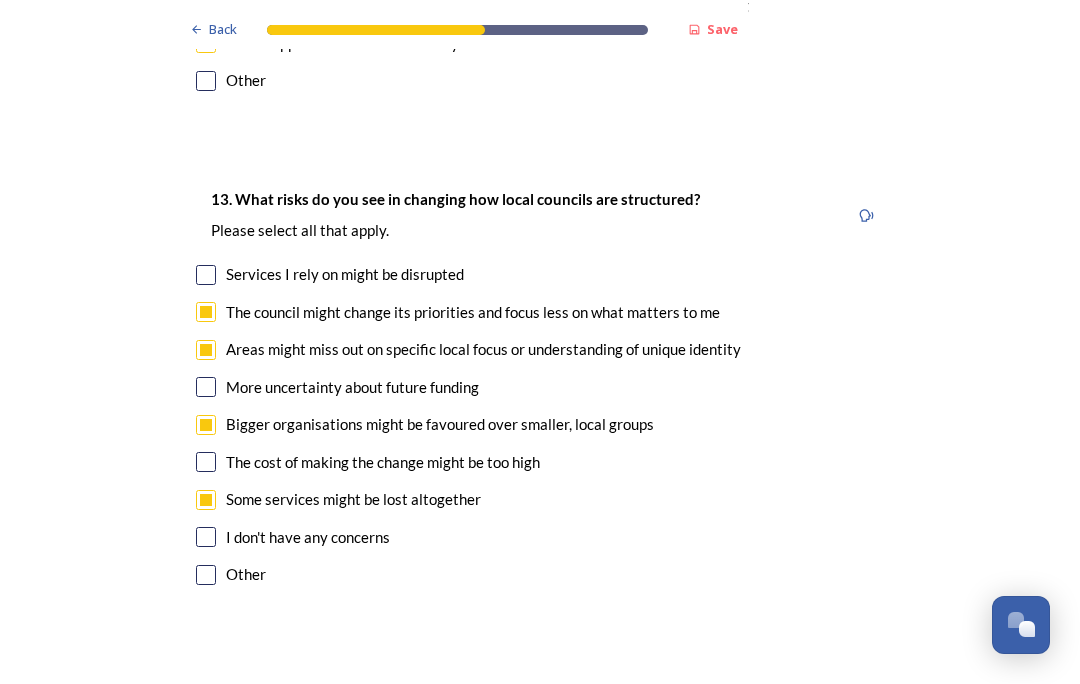checkbox on "true" 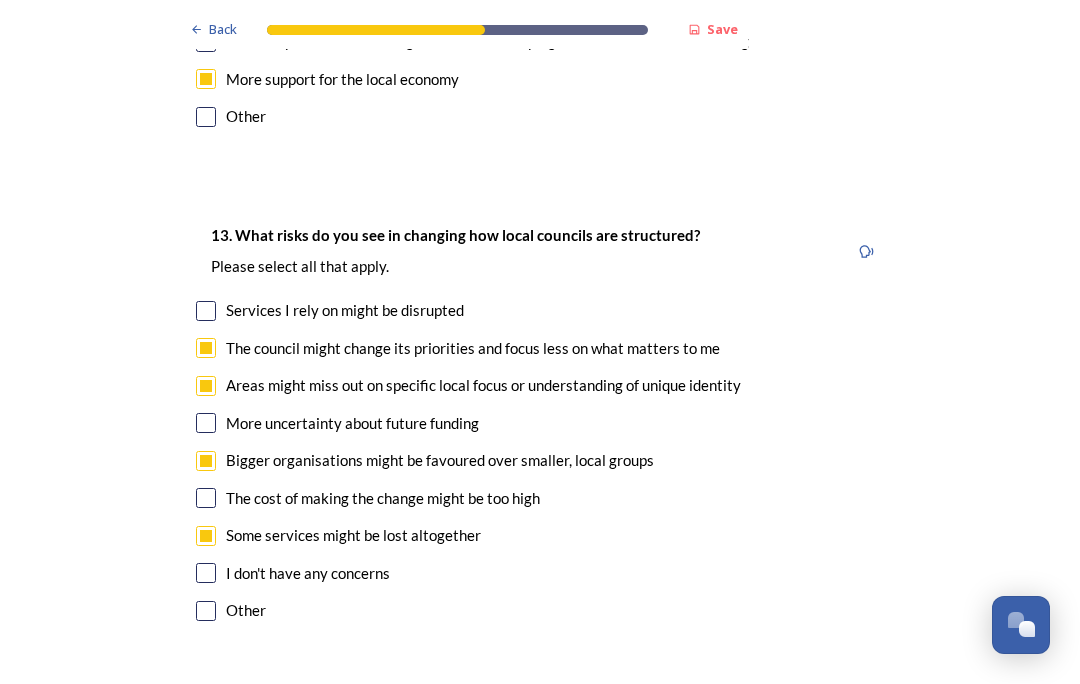 scroll, scrollTop: 4153, scrollLeft: 0, axis: vertical 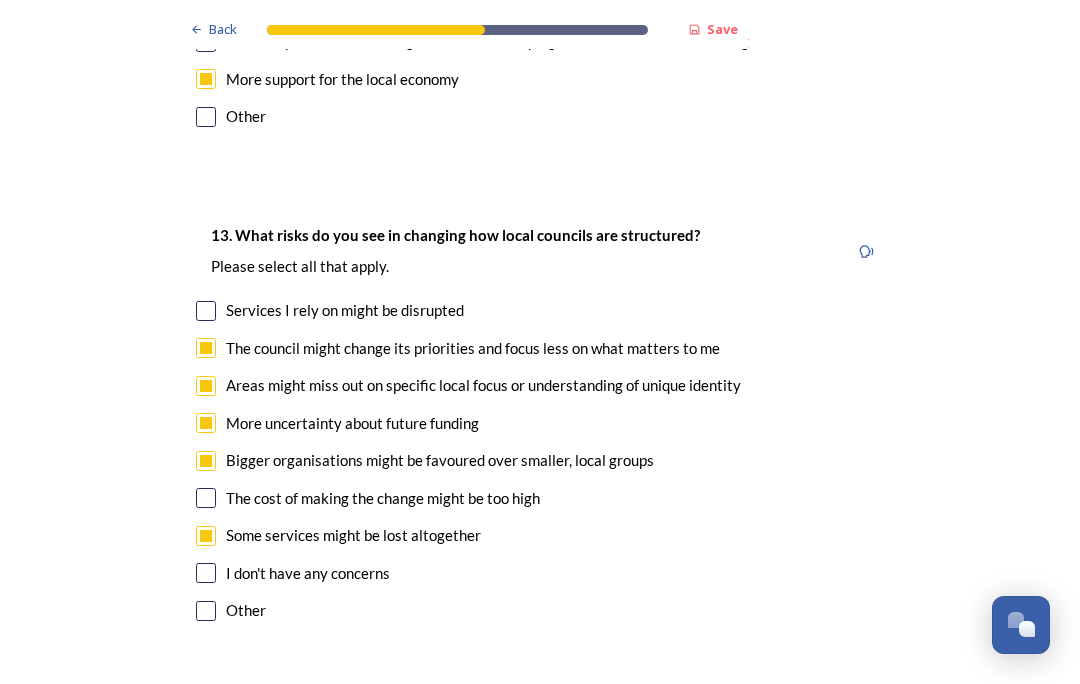 checkbox on "true" 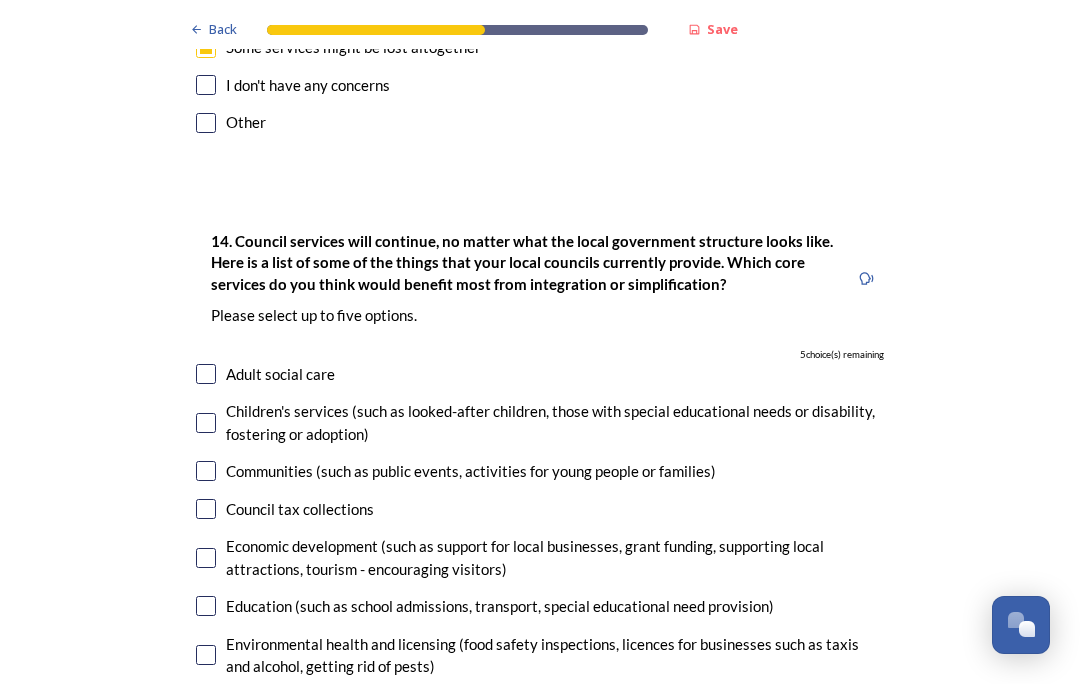 scroll, scrollTop: 4642, scrollLeft: 0, axis: vertical 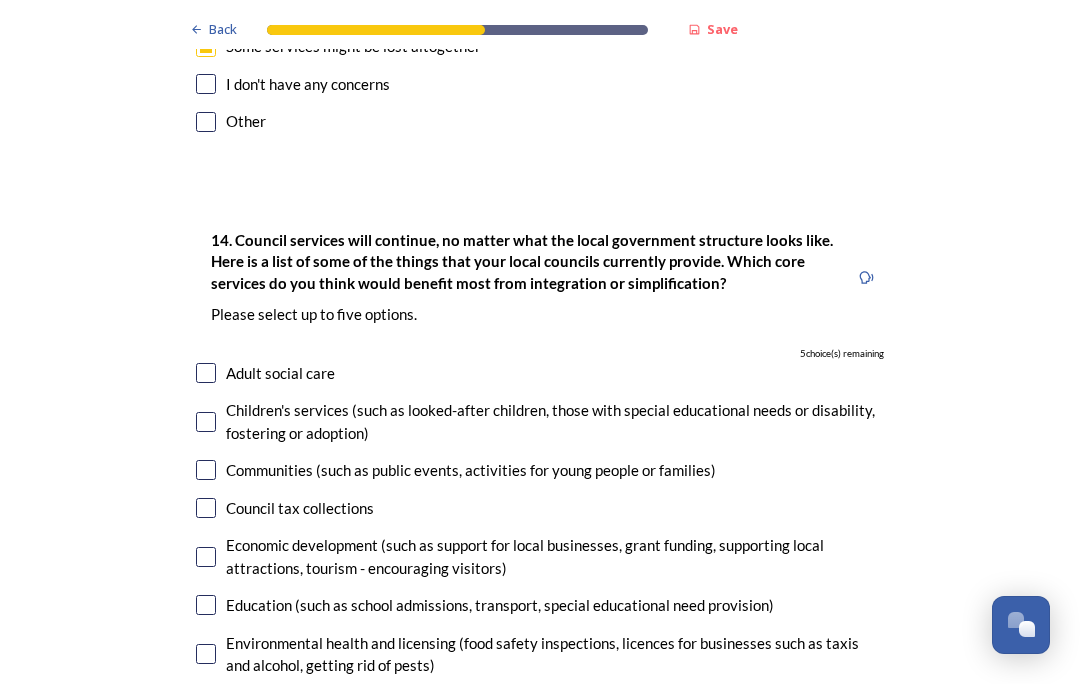 click at bounding box center (206, 373) 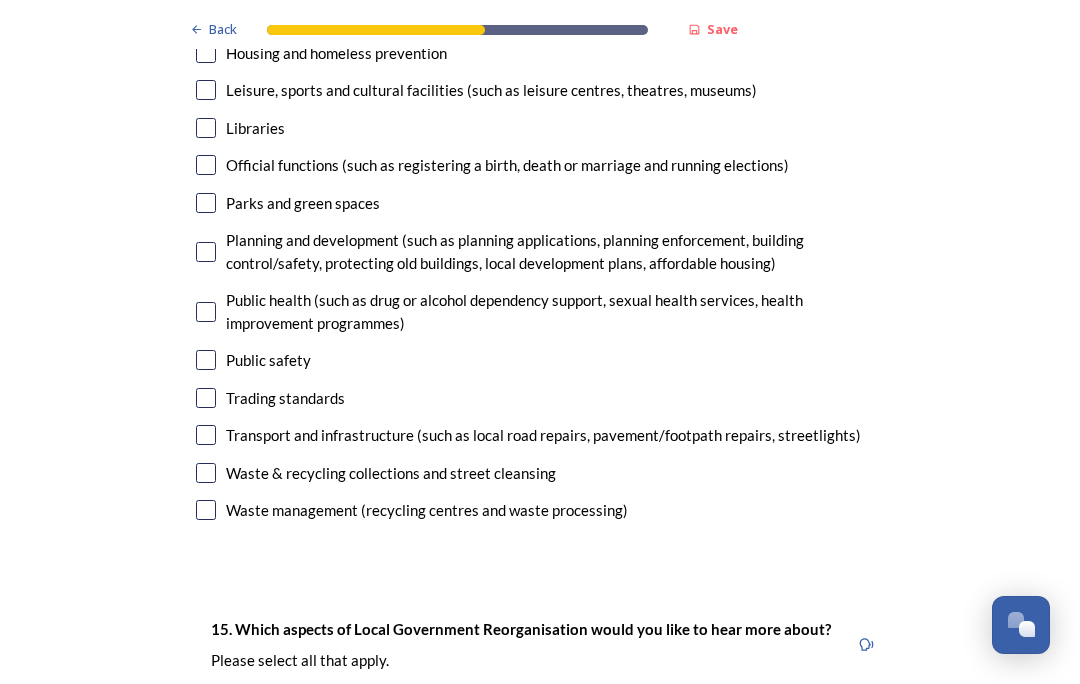 scroll, scrollTop: 5292, scrollLeft: 0, axis: vertical 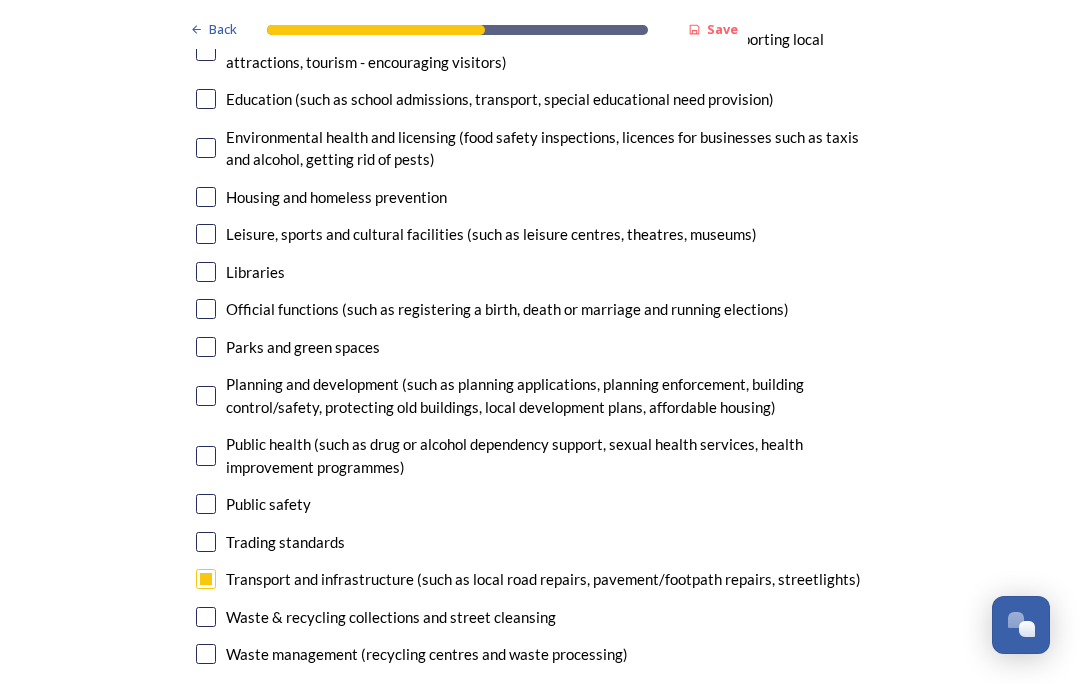 click at bounding box center (206, 456) 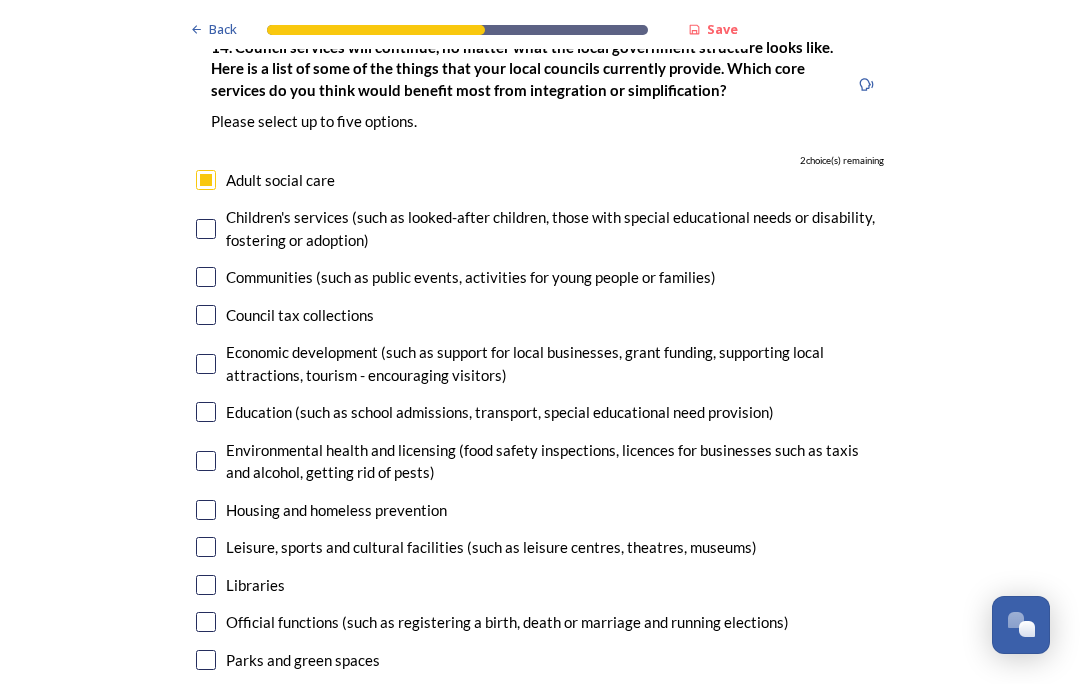 scroll, scrollTop: 4819, scrollLeft: 0, axis: vertical 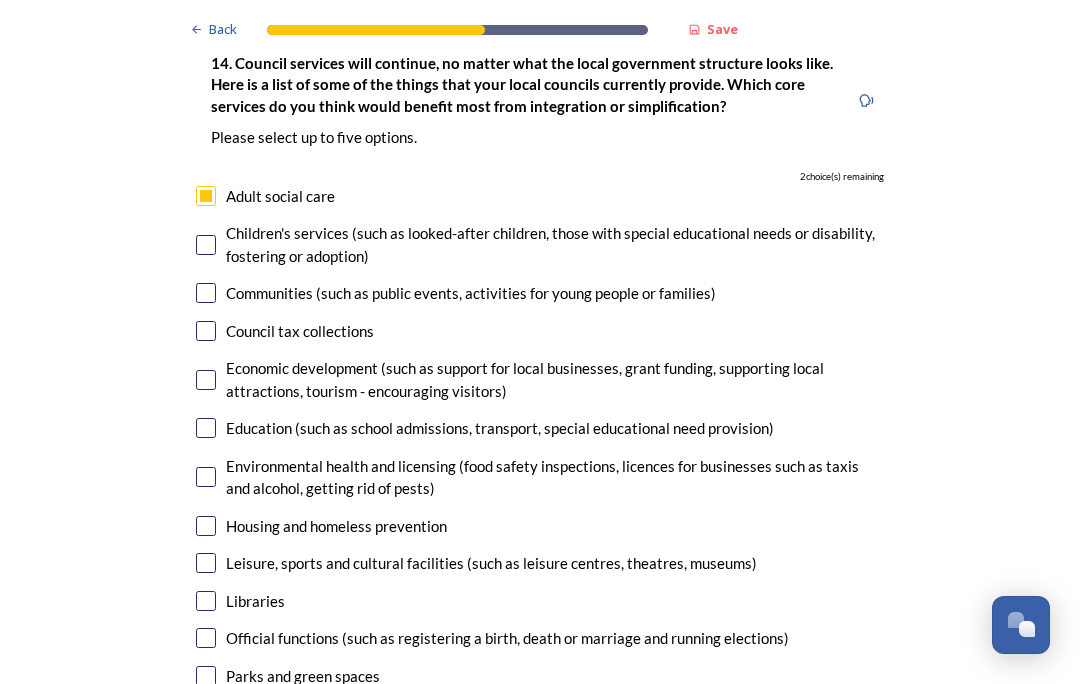click at bounding box center (206, 526) 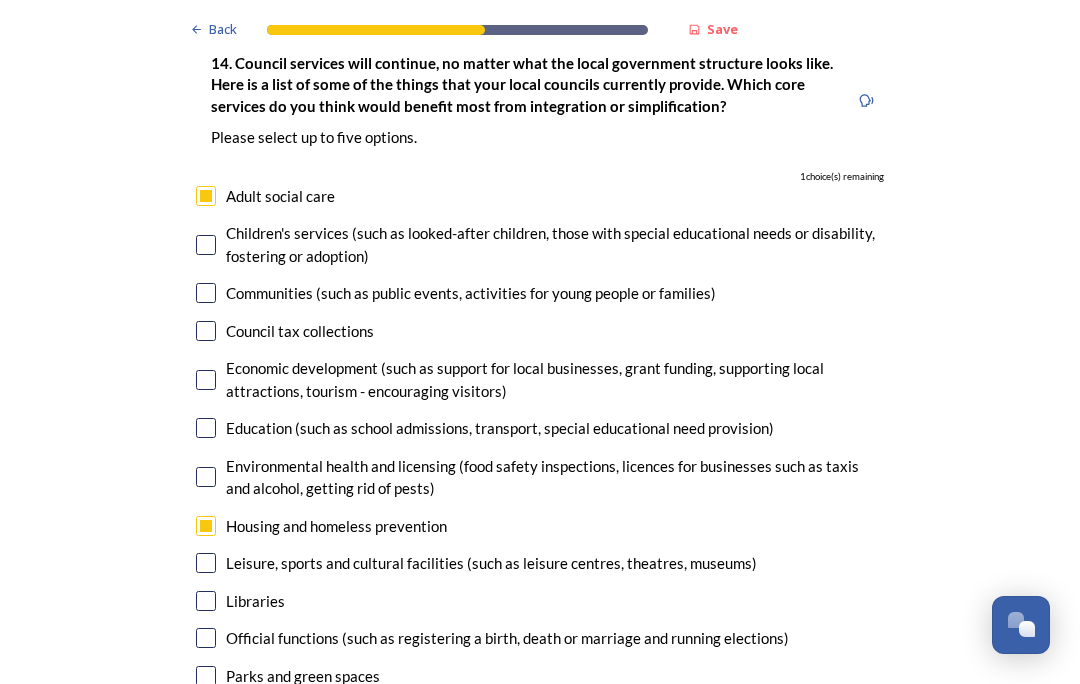 click on "Environmental health and licensing (food safety inspections, licences for businesses such as taxis and alcohol, getting rid of pests)" at bounding box center [555, 477] 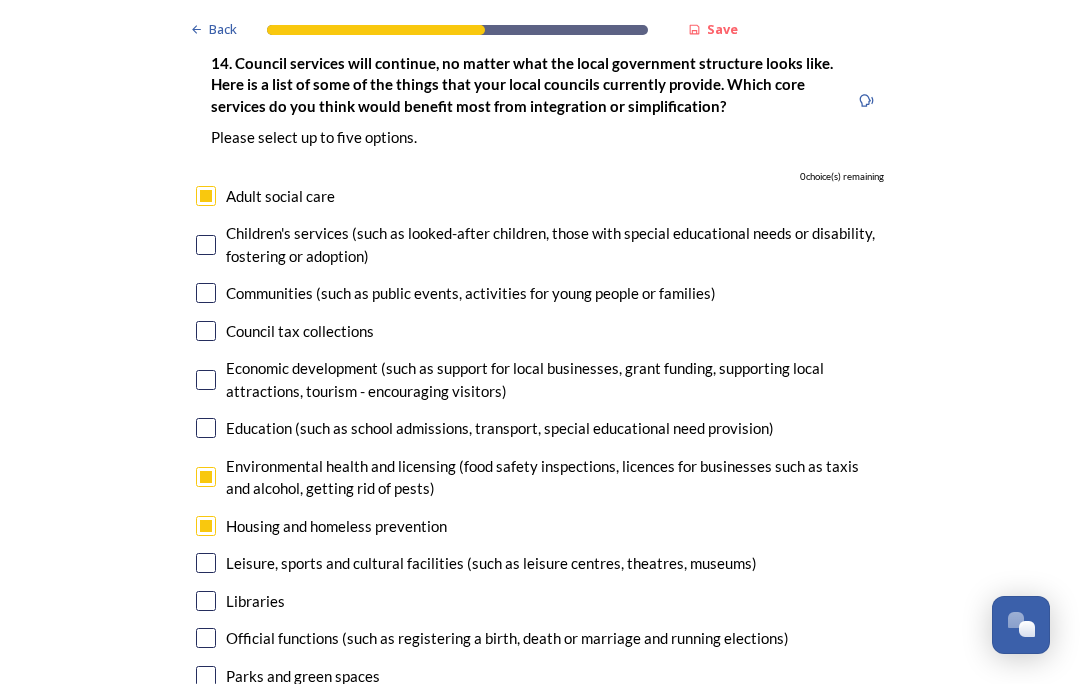 click on "Back Save Prioritising future services As explained on our  Shaping [GEOGRAPHIC_DATA] hub , Local Government Reorganisation for [GEOGRAPHIC_DATA] means that the county, district and borough councils will be replaced with one, or more than one, single-tier council (referred to as a unitary council) to deliver all your services.  Options currently being explored within [GEOGRAPHIC_DATA] are detailed on our  hub , but map visuals can be found below. A single county unitary , bringing the County Council and all seven District and Borough Councils services together to form a new unitary council for [GEOGRAPHIC_DATA]. Single unitary model (You can enlarge this map by clicking on the square expand icon in the top right of the image) Two unitary option, variation 1  -   one unitary combining Arun, [GEOGRAPHIC_DATA] and Worthing footprints and one unitary combining Adur, [GEOGRAPHIC_DATA], [GEOGRAPHIC_DATA], and Mid-Sussex footprints. Two unitary model variation 1 (You can enlarge this map by clicking on the square expand icon in the top right of the image) * Other 0" at bounding box center (540, -1325) 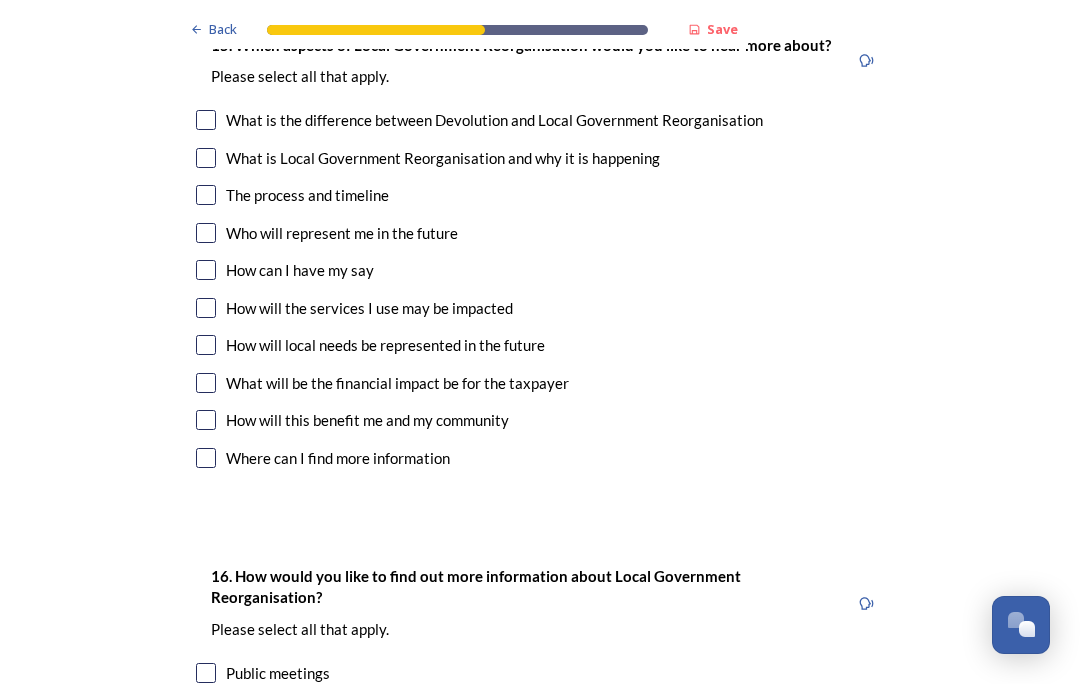 scroll, scrollTop: 5879, scrollLeft: 0, axis: vertical 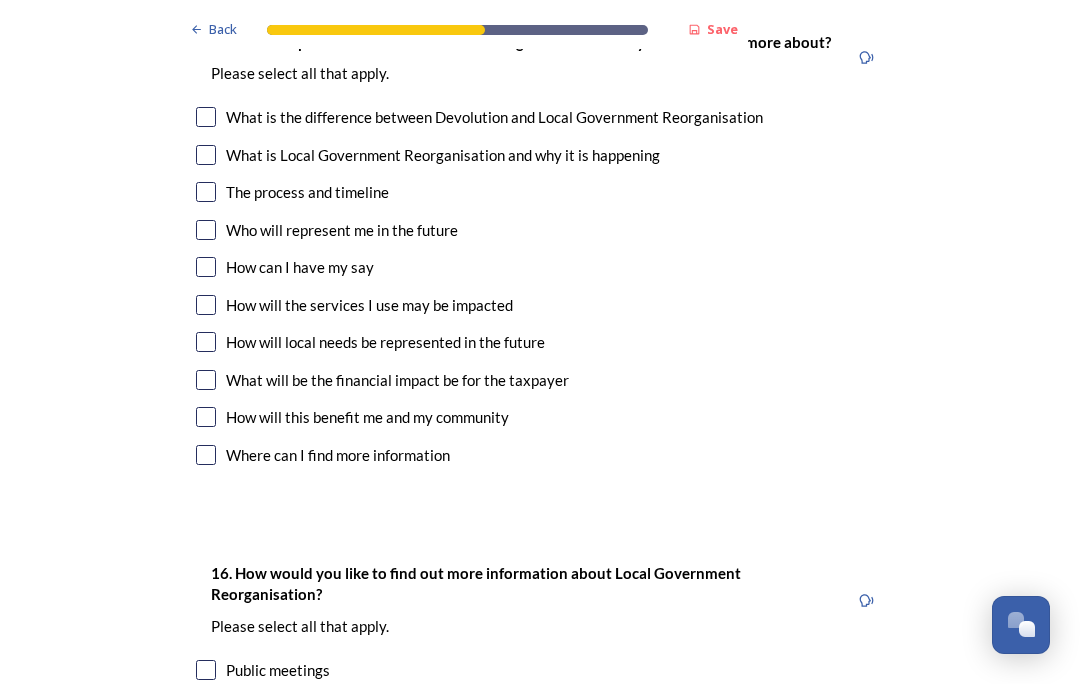 click at bounding box center [206, 342] 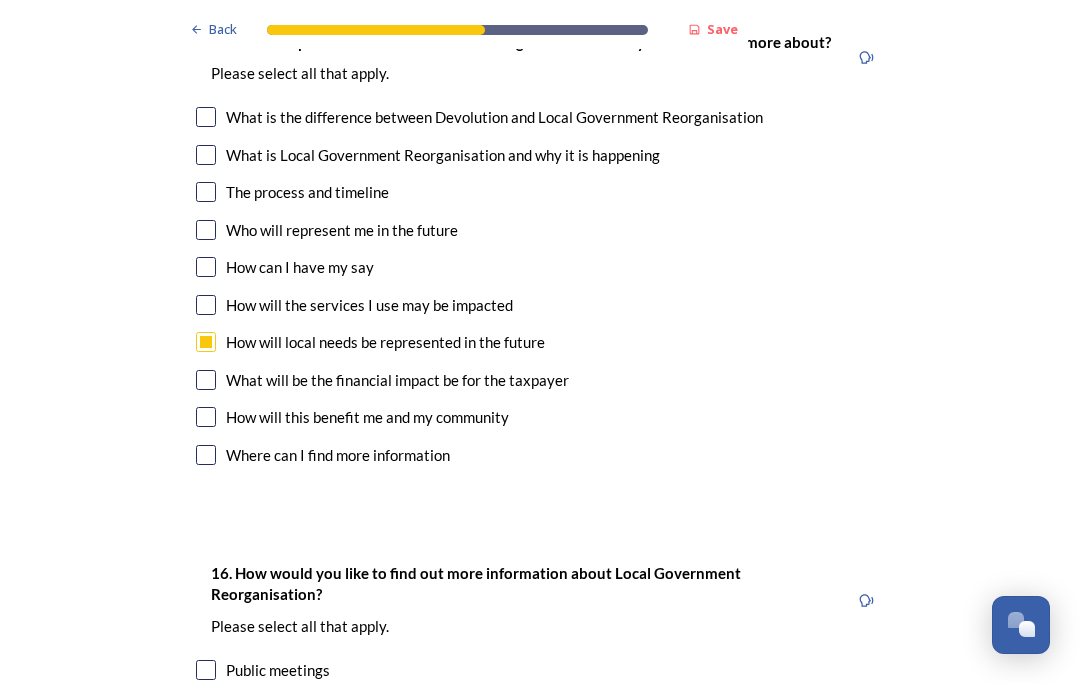 click at bounding box center (206, 417) 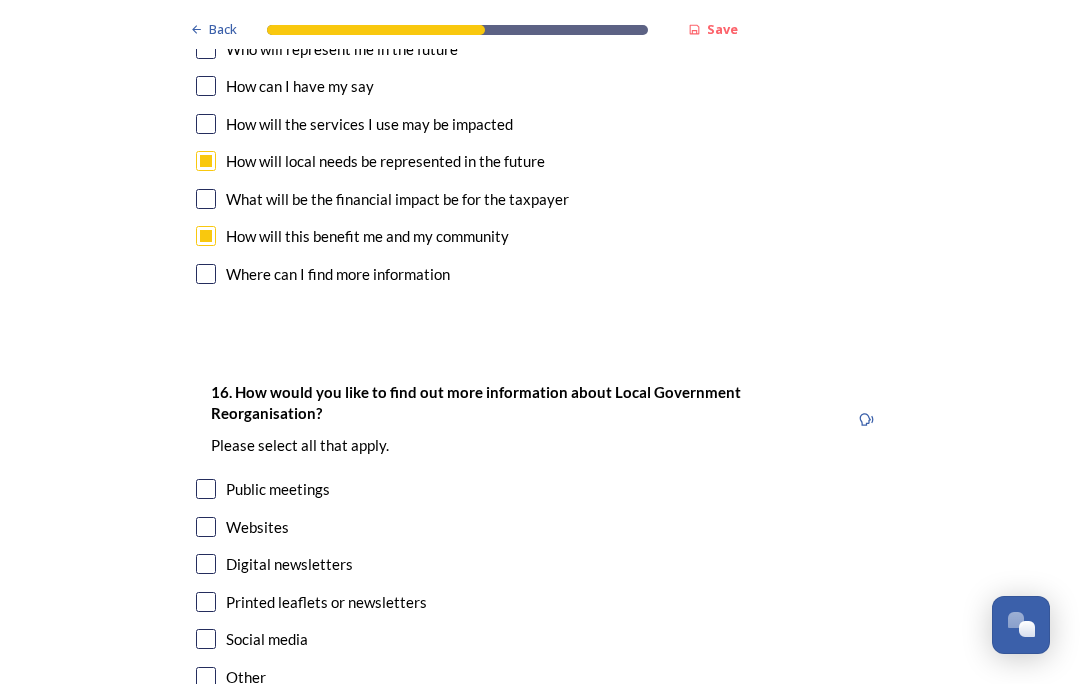 scroll, scrollTop: 6059, scrollLeft: 0, axis: vertical 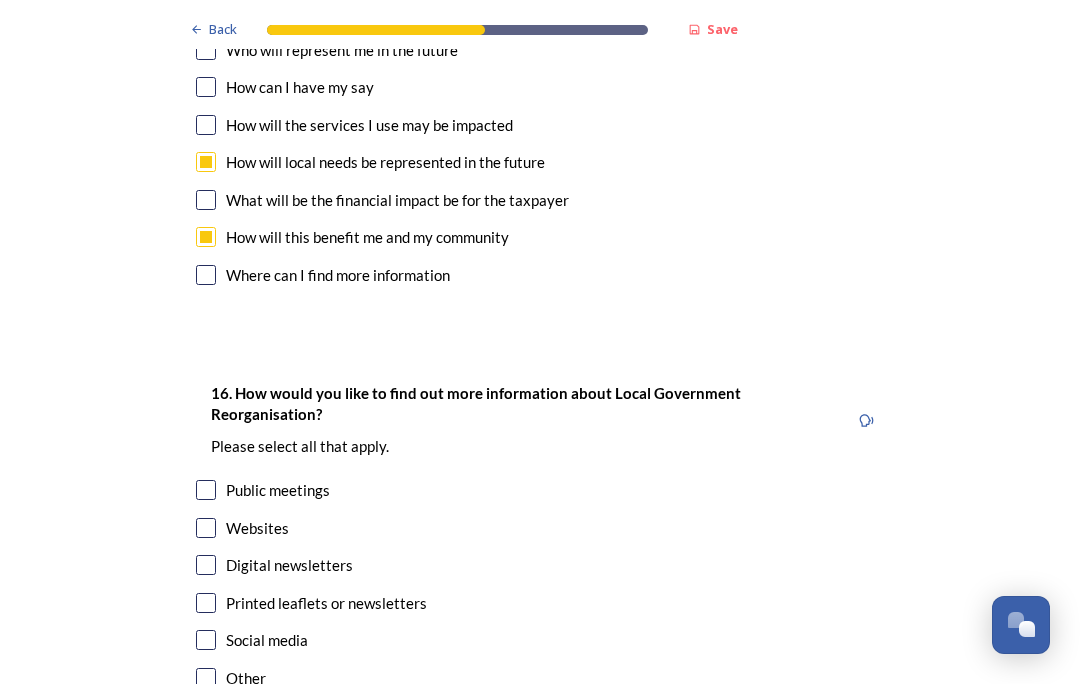 click at bounding box center (206, 528) 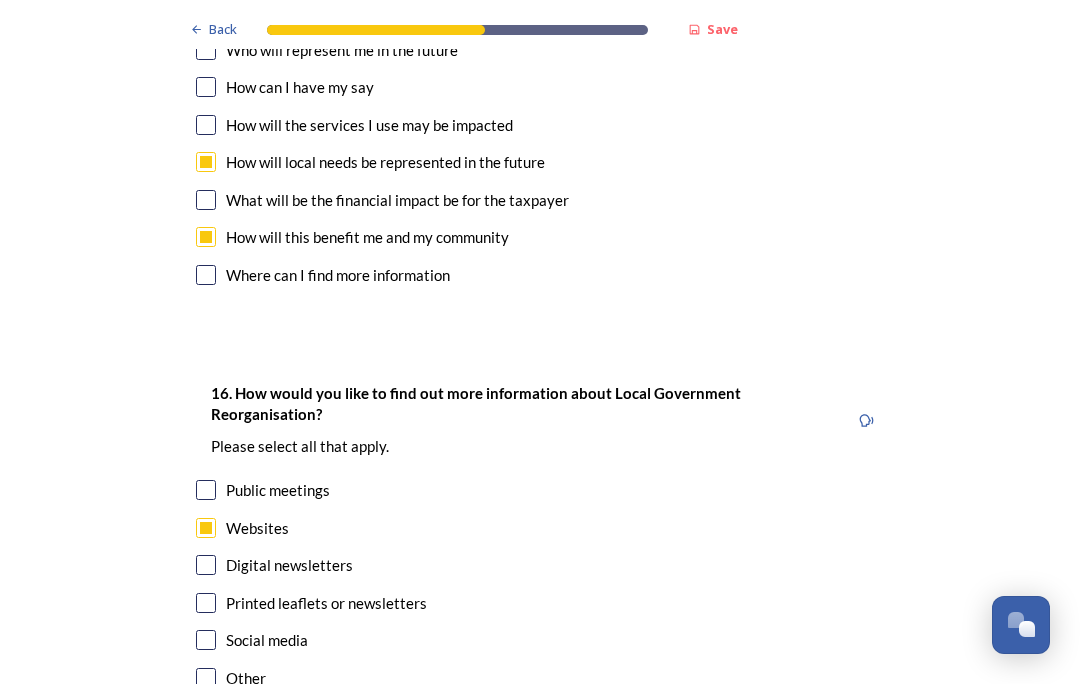 click on "Continue" at bounding box center [526, 788] 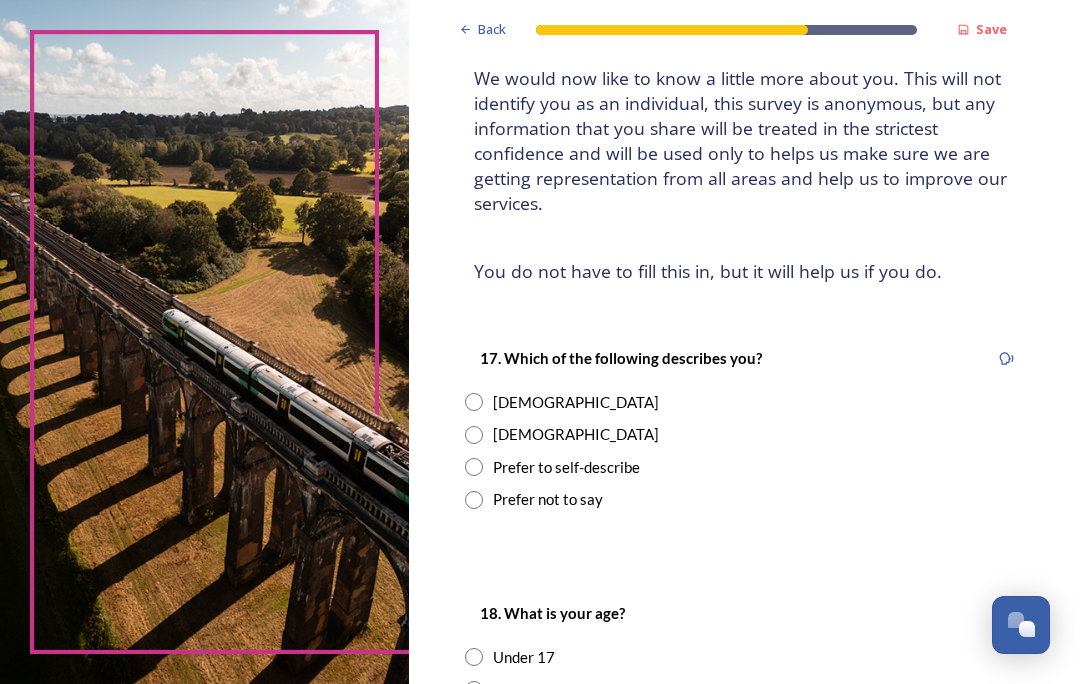 scroll, scrollTop: 138, scrollLeft: 0, axis: vertical 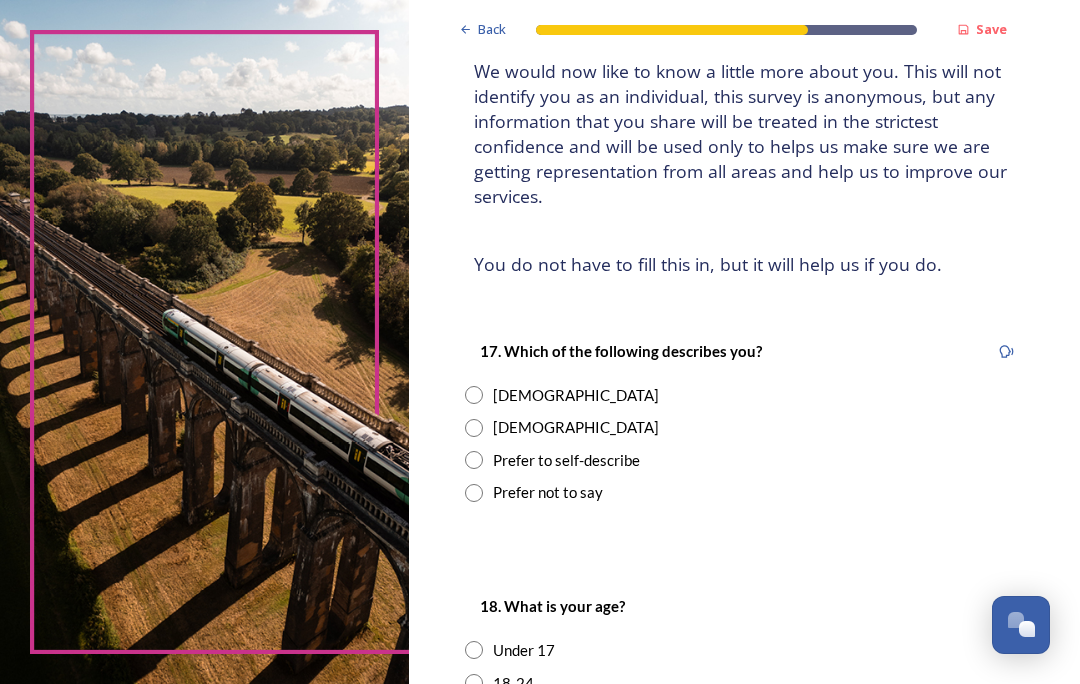 click at bounding box center (474, 395) 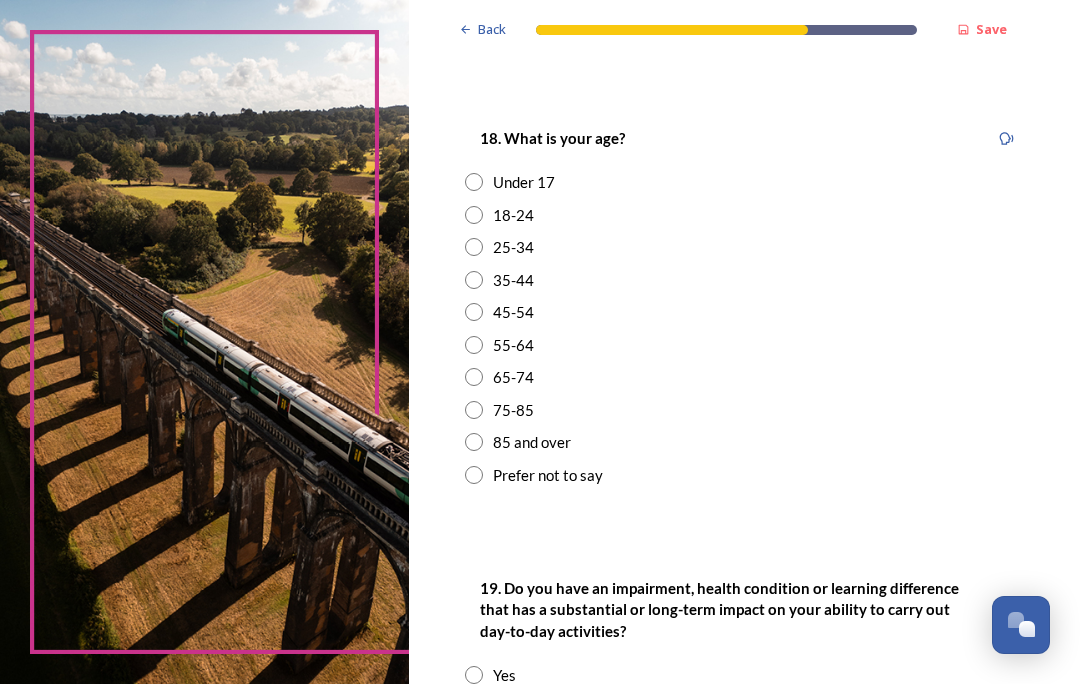 scroll, scrollTop: 606, scrollLeft: 0, axis: vertical 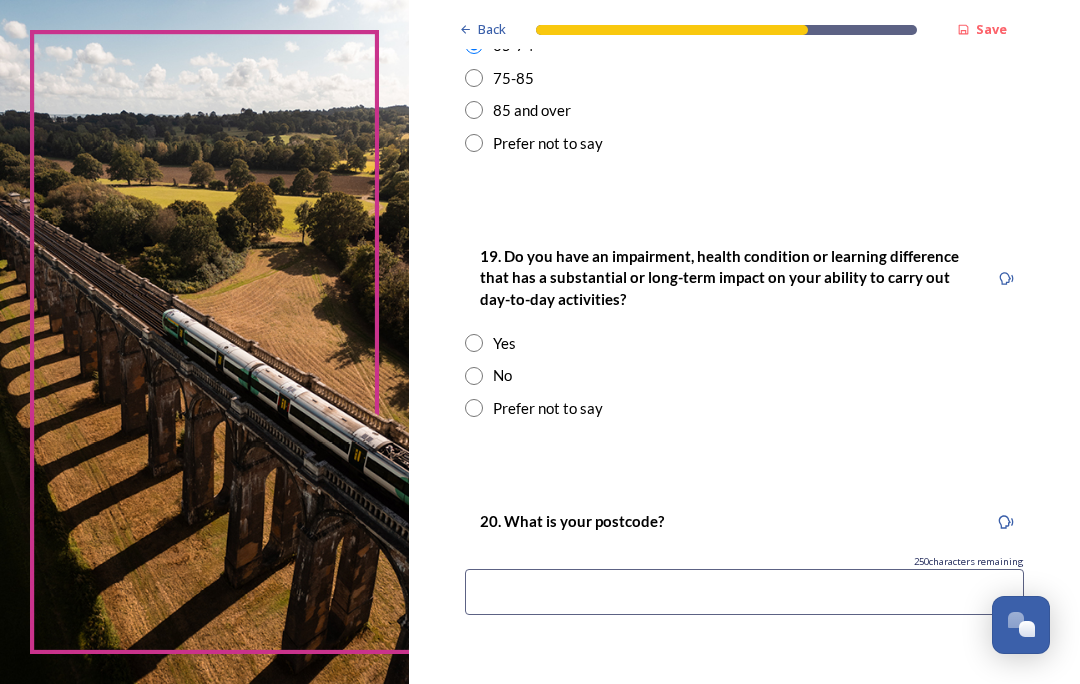 click at bounding box center [474, 343] 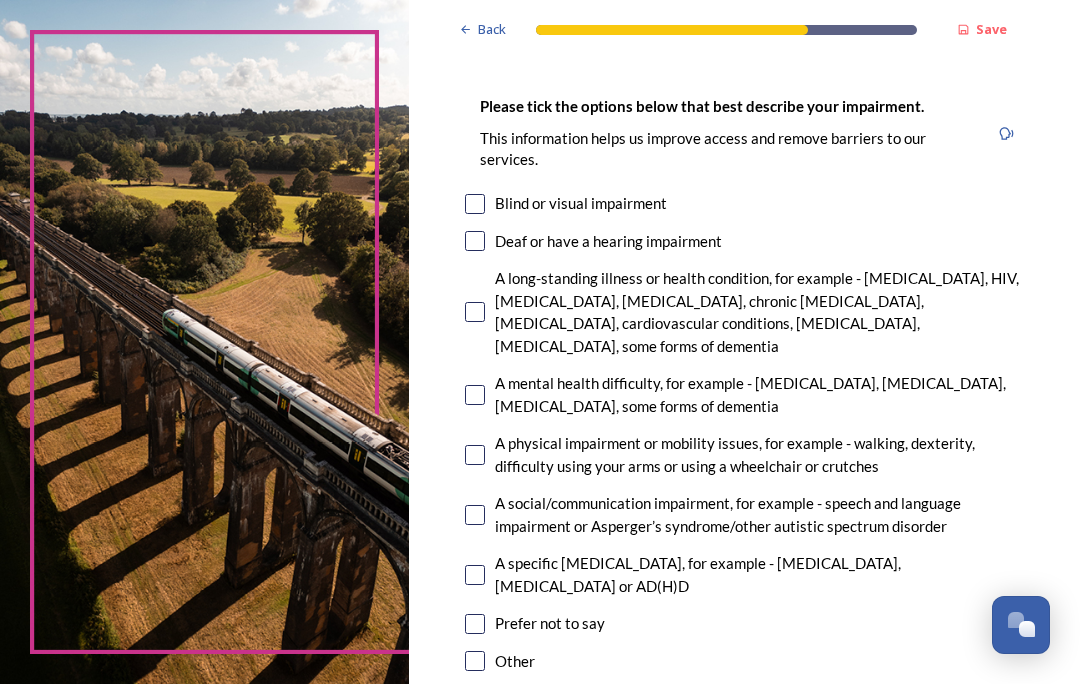 scroll, scrollTop: 1356, scrollLeft: 0, axis: vertical 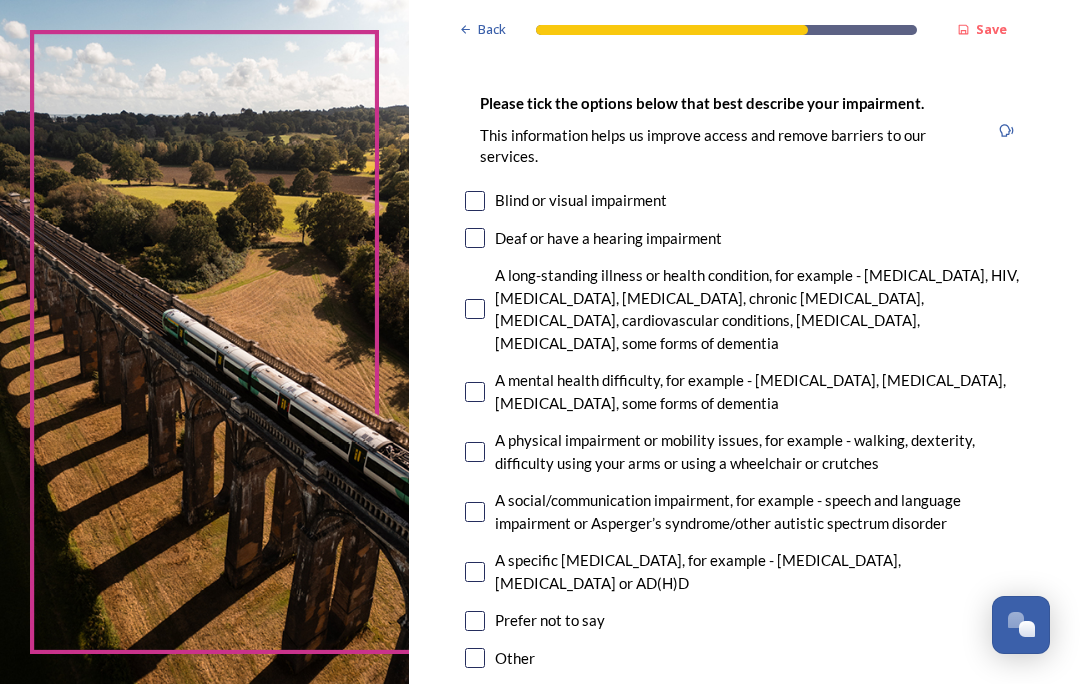 click at bounding box center [475, 238] 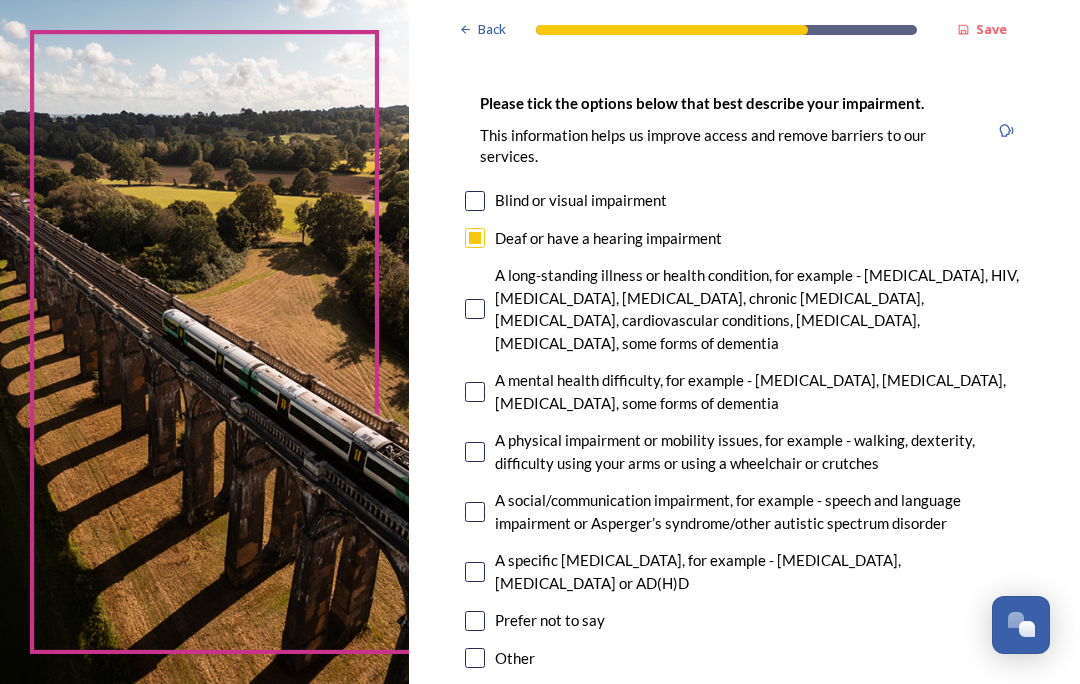 click at bounding box center [475, 309] 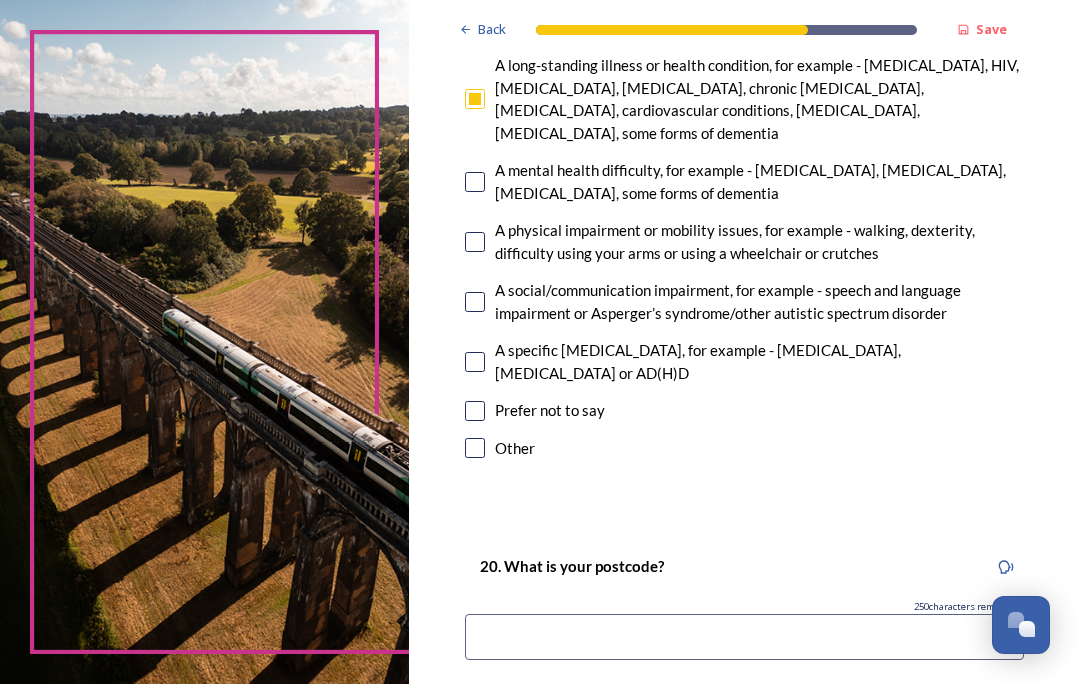 scroll, scrollTop: 1566, scrollLeft: 0, axis: vertical 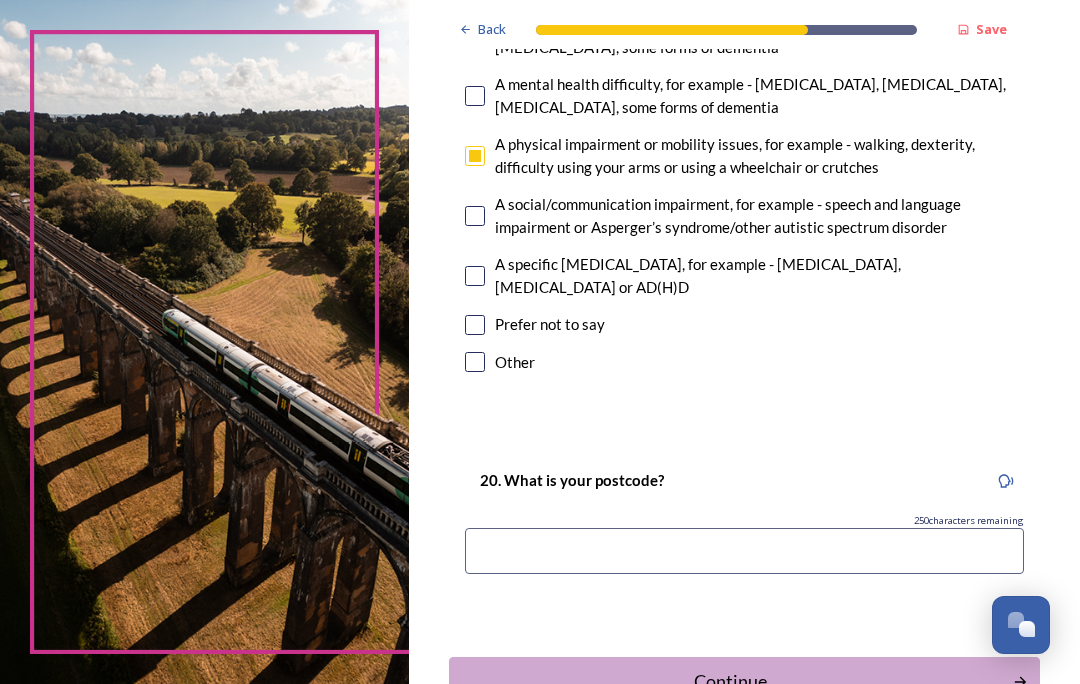 click at bounding box center (744, 551) 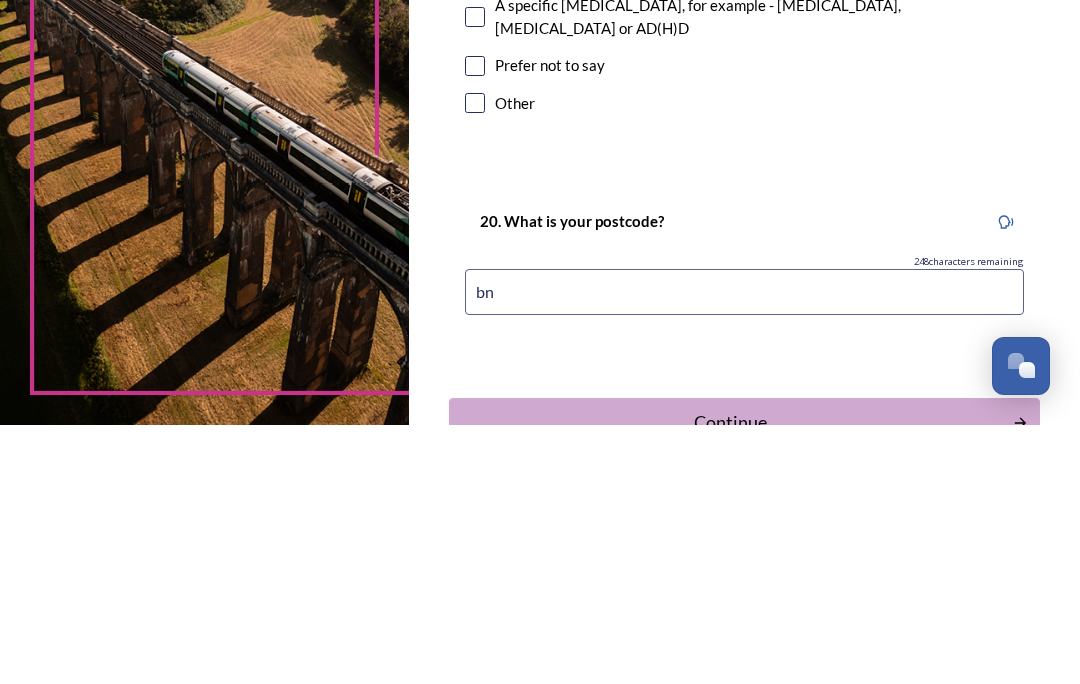 type on "bn5" 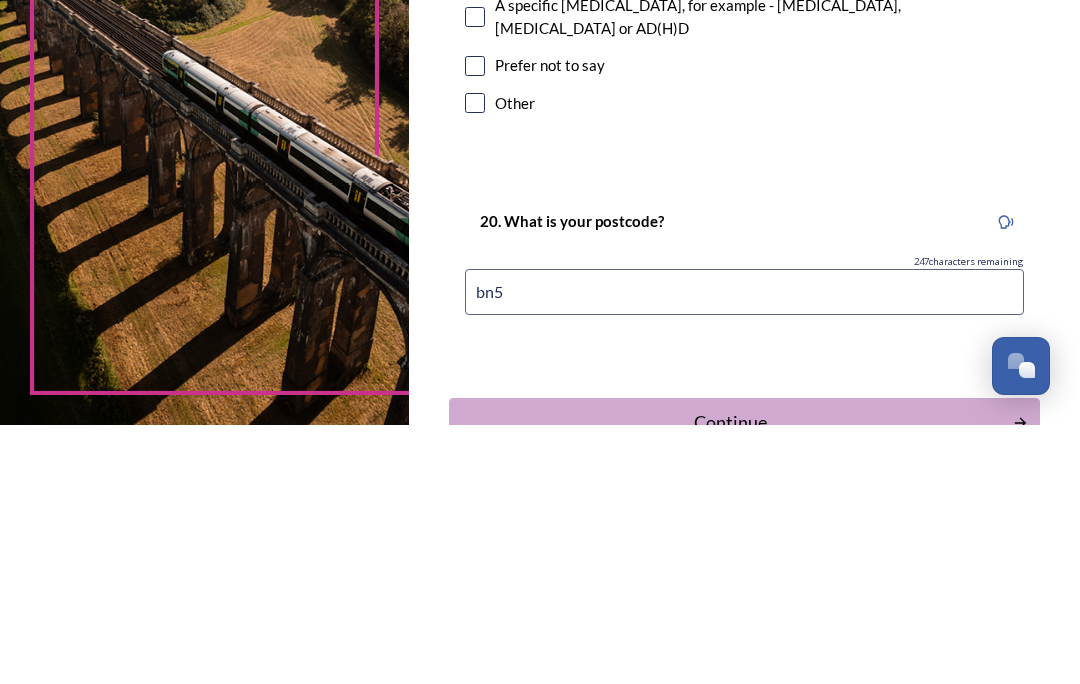 click on "Continue" at bounding box center [731, 681] 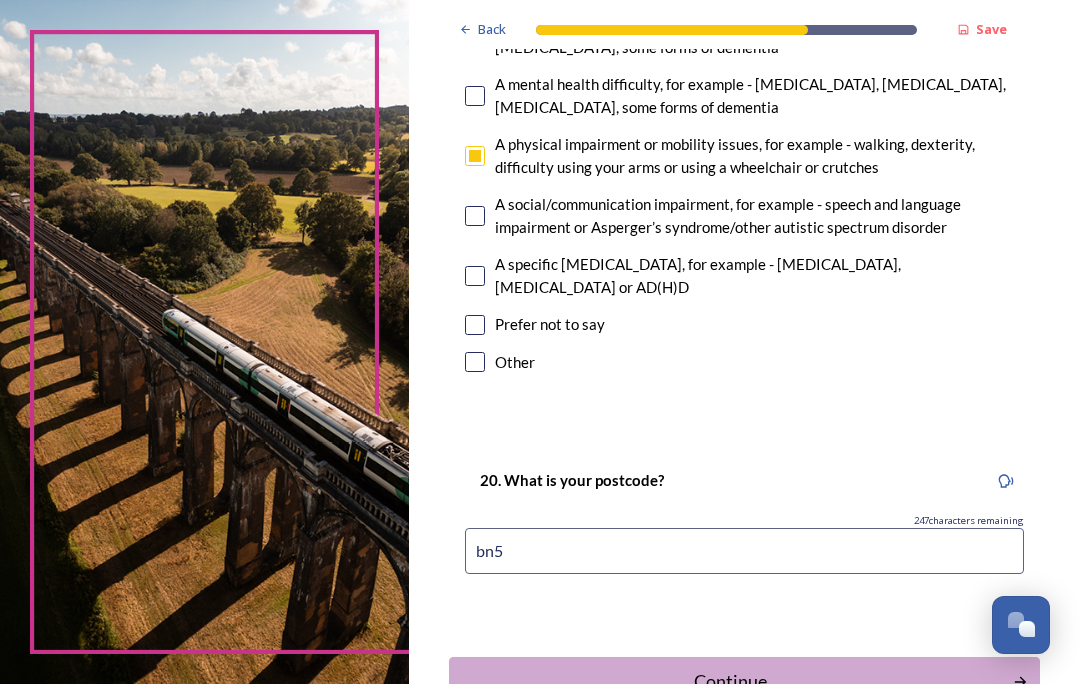 scroll, scrollTop: 0, scrollLeft: 0, axis: both 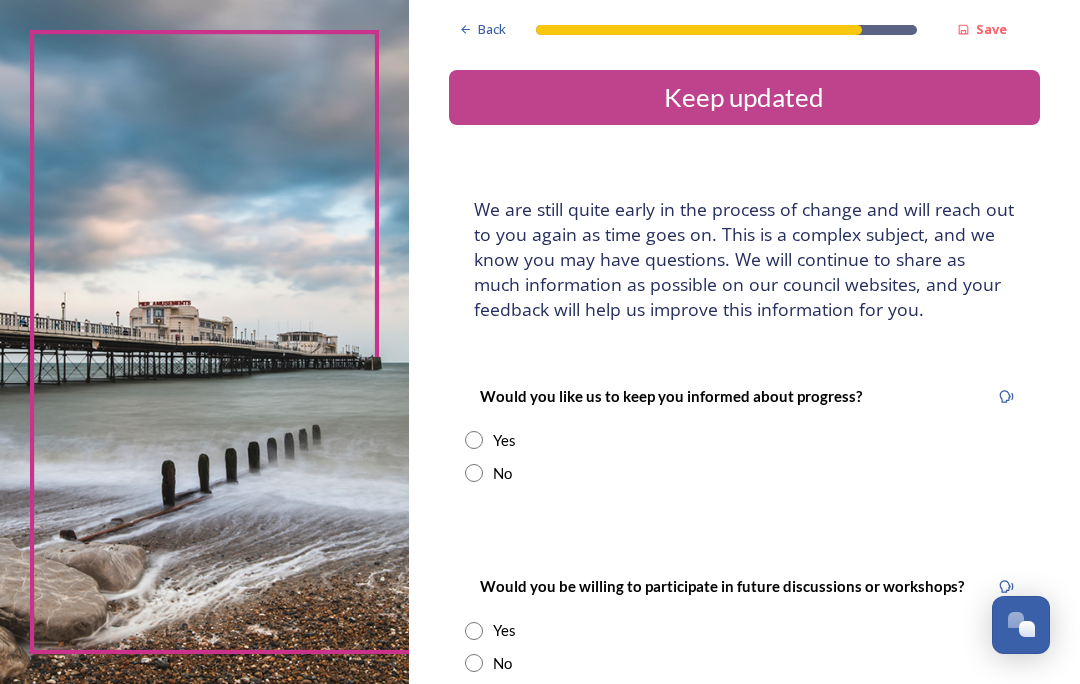 click at bounding box center [474, 440] 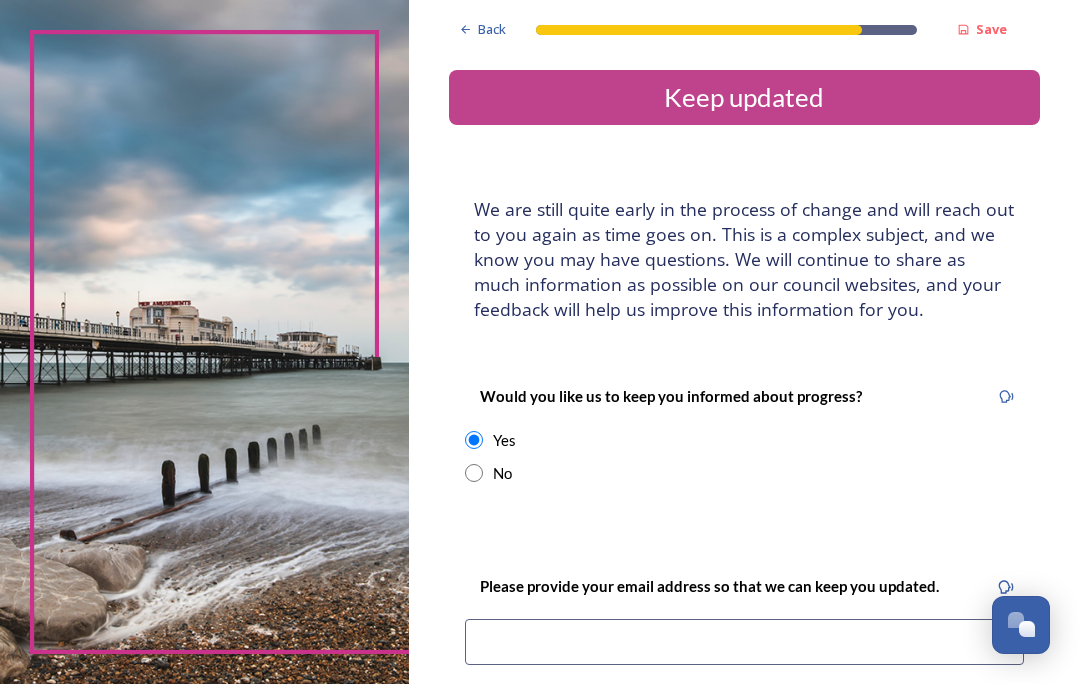 click at bounding box center (474, 473) 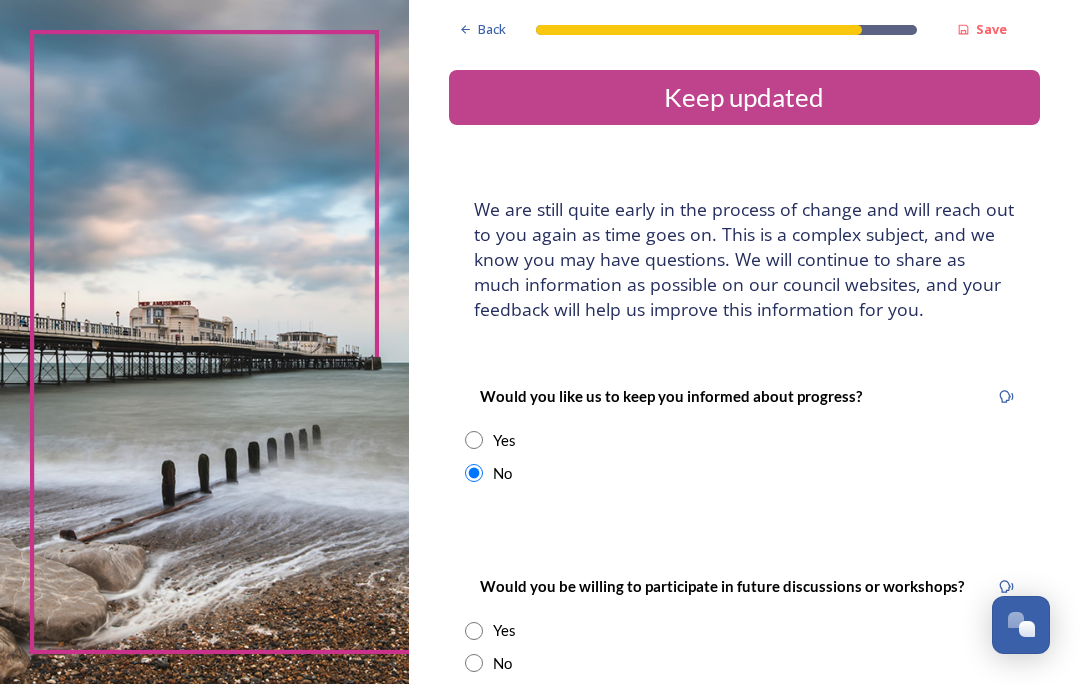 click at bounding box center [474, 663] 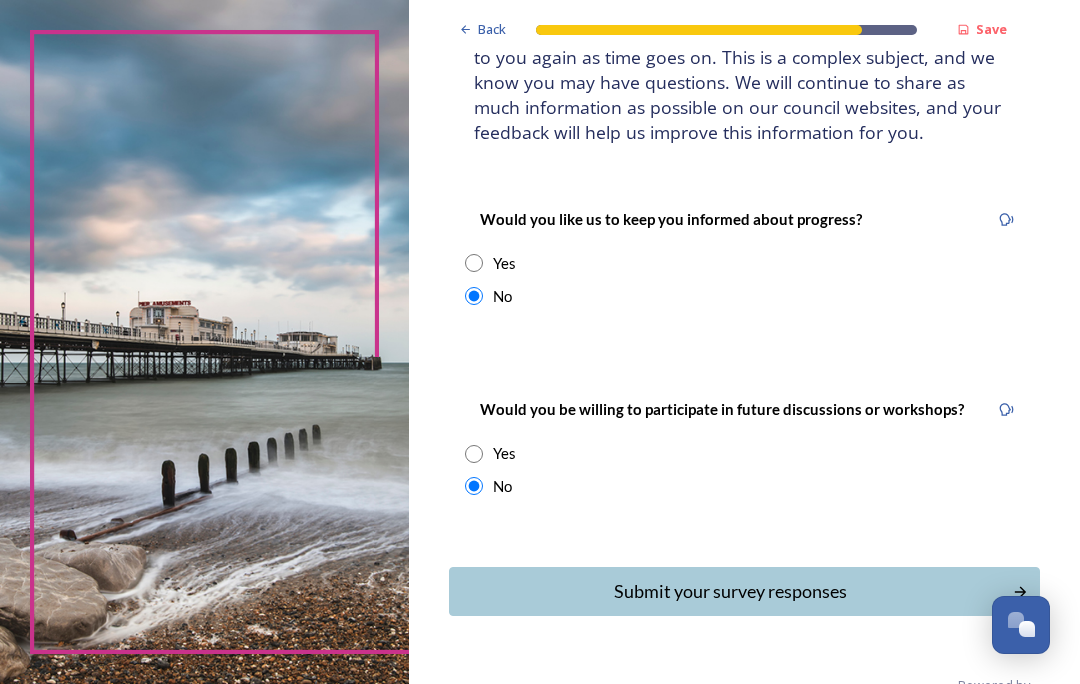 scroll, scrollTop: 175, scrollLeft: 0, axis: vertical 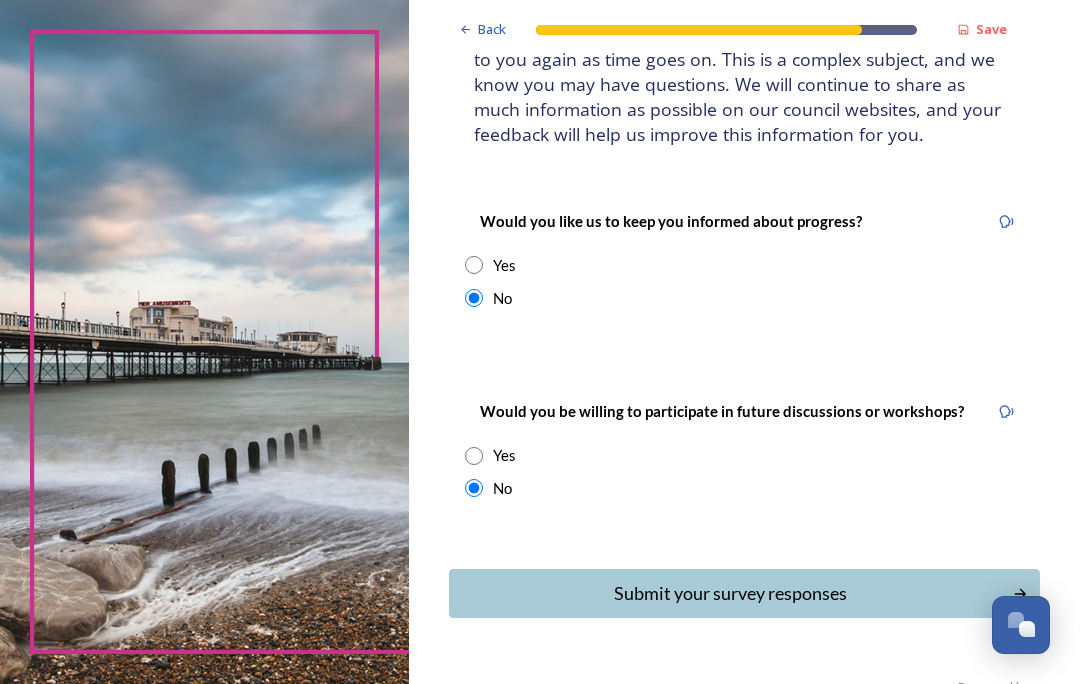 click on "Submit your survey responses" at bounding box center [731, 593] 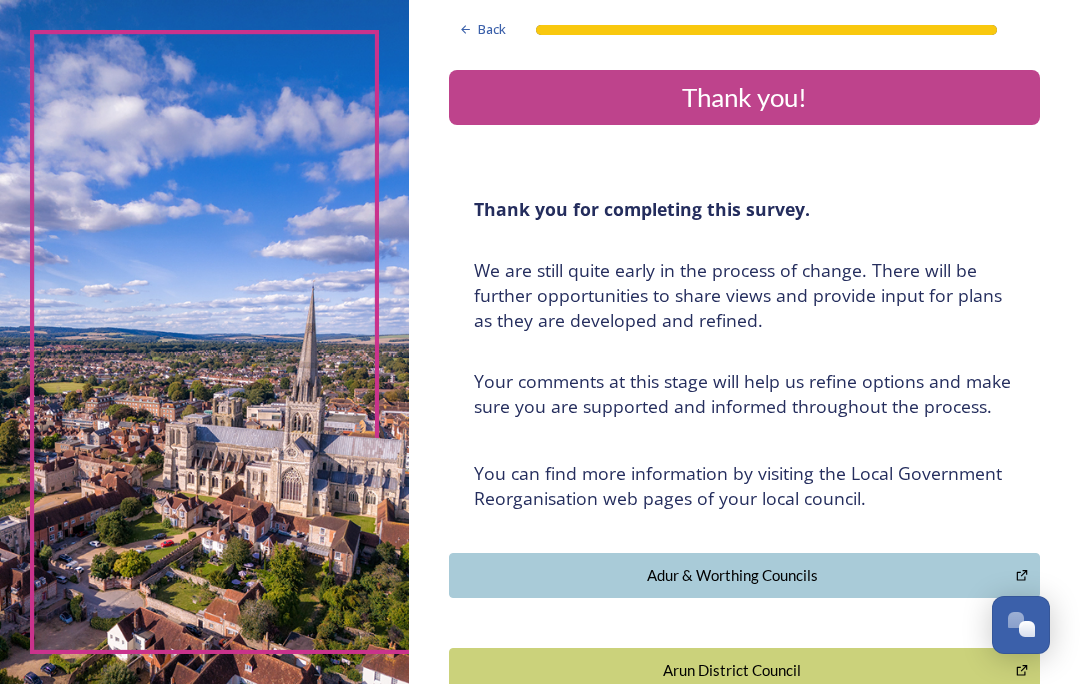 scroll, scrollTop: -2, scrollLeft: 0, axis: vertical 